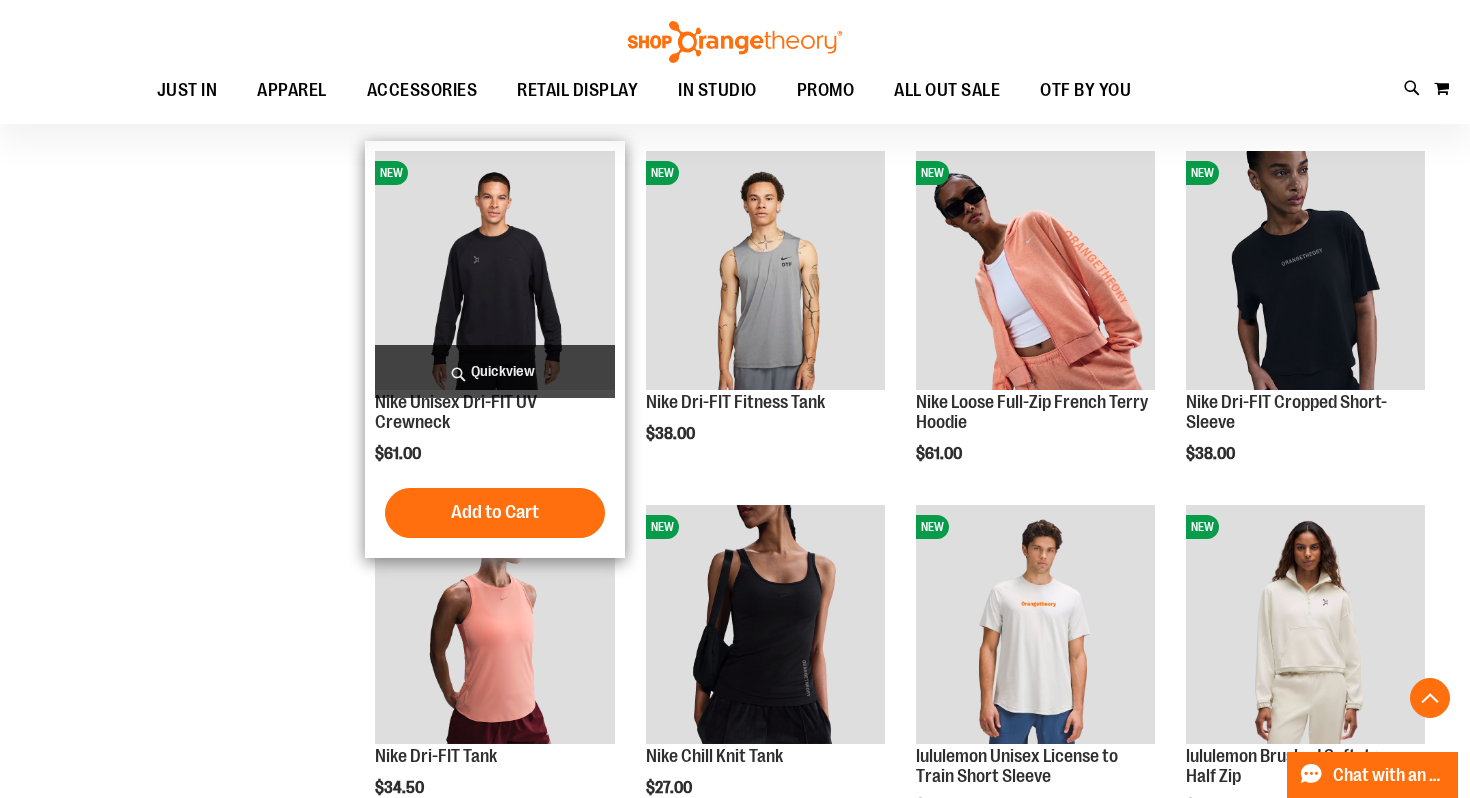 scroll, scrollTop: 1401, scrollLeft: 0, axis: vertical 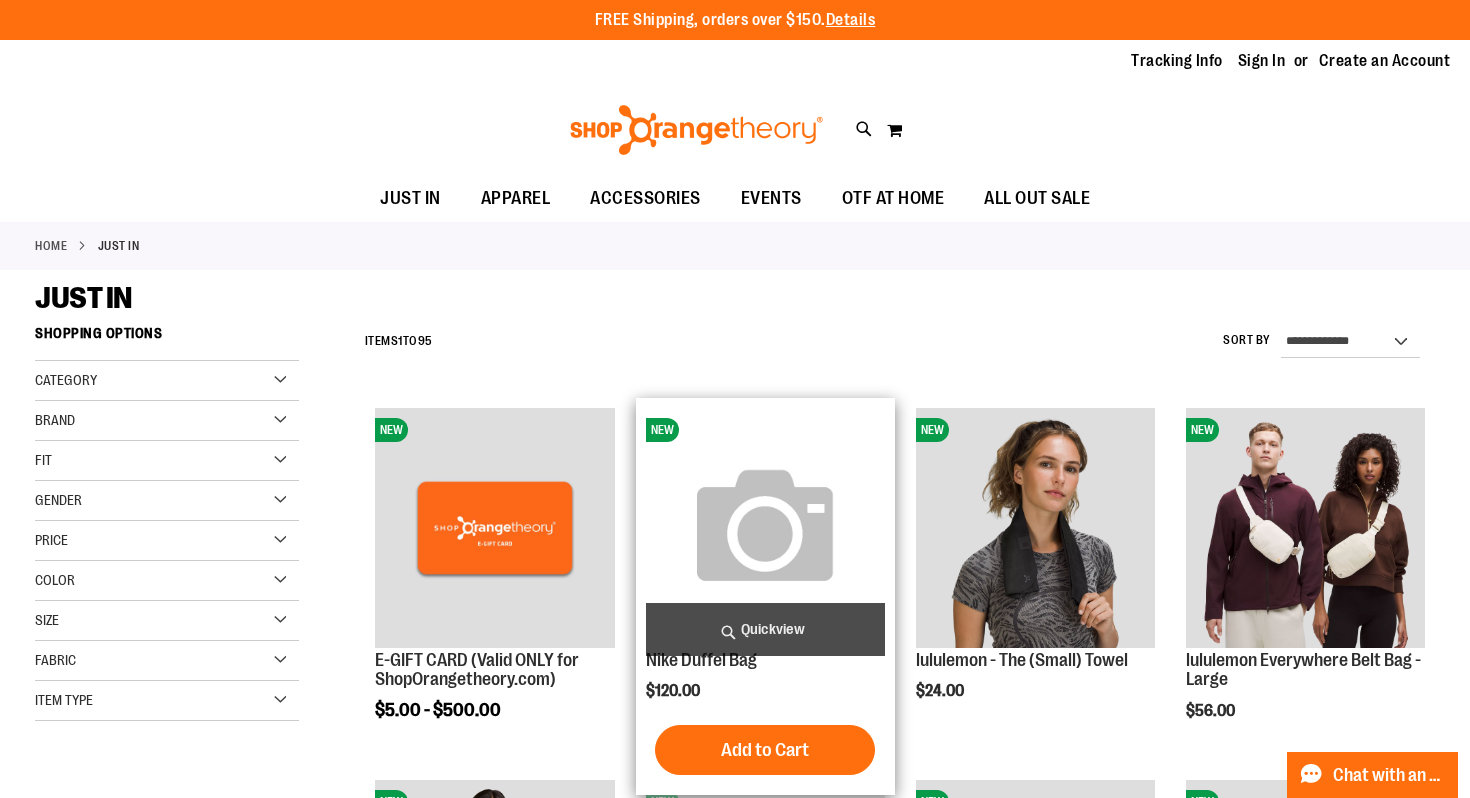type on "**********" 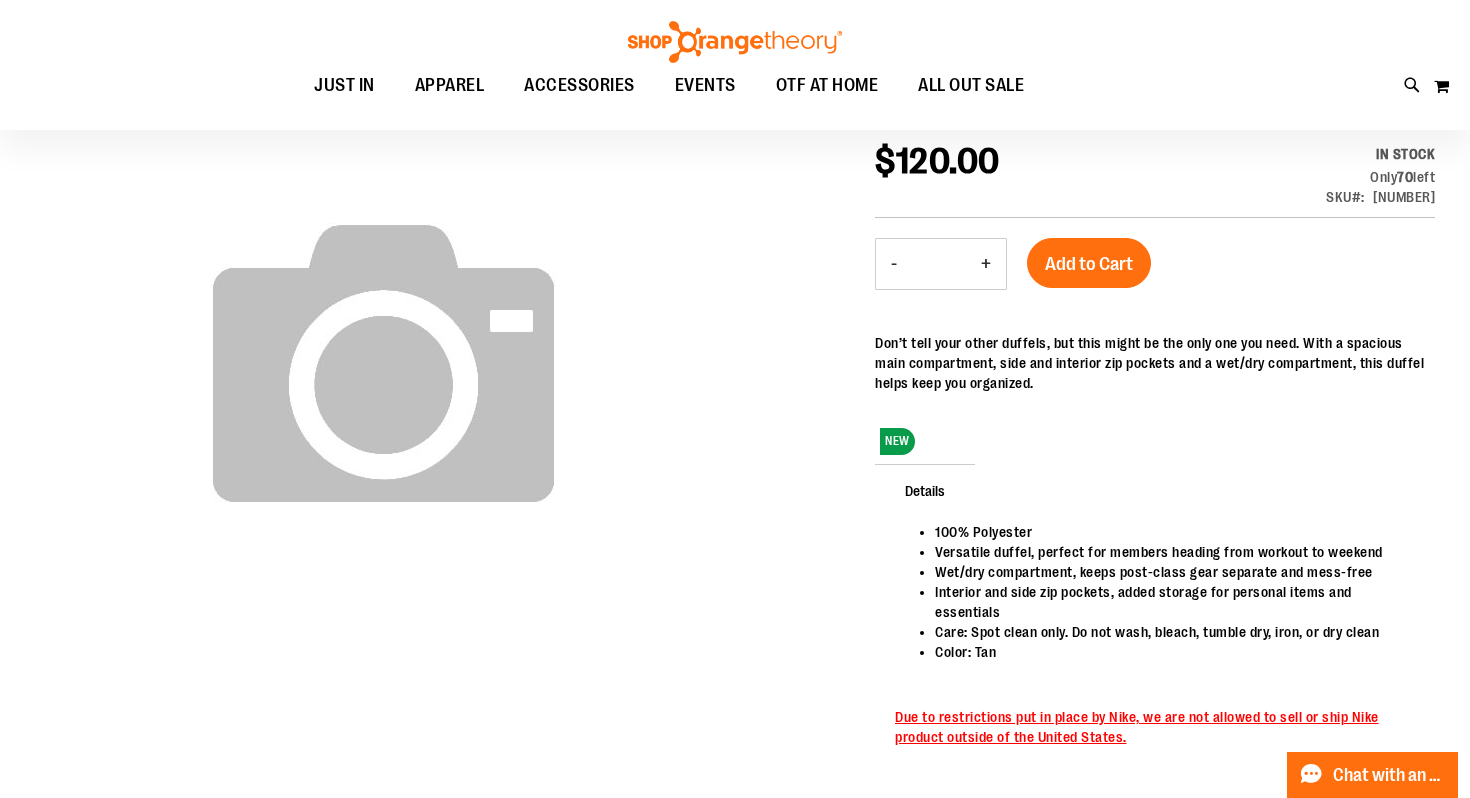 scroll, scrollTop: 148, scrollLeft: 0, axis: vertical 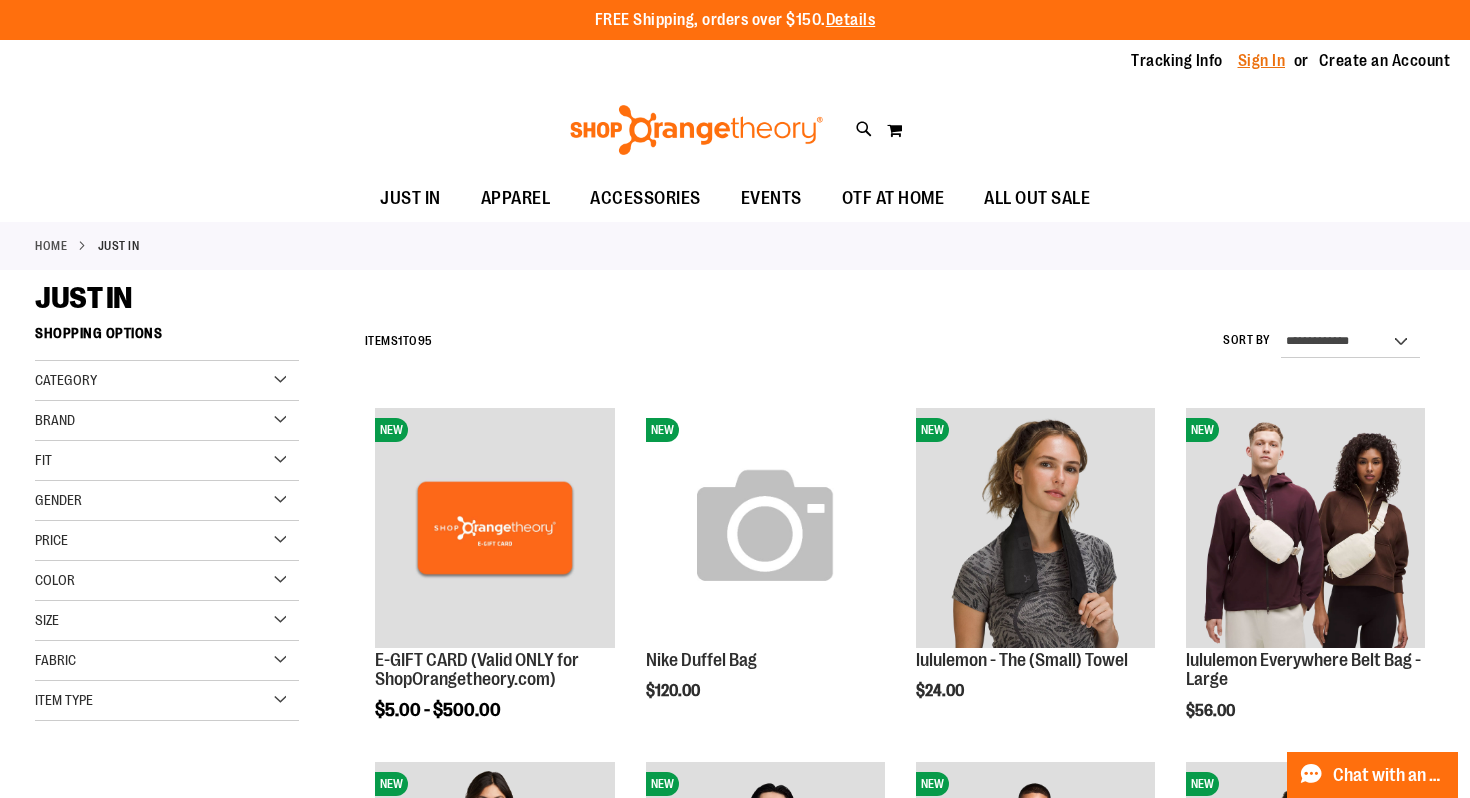 type on "**********" 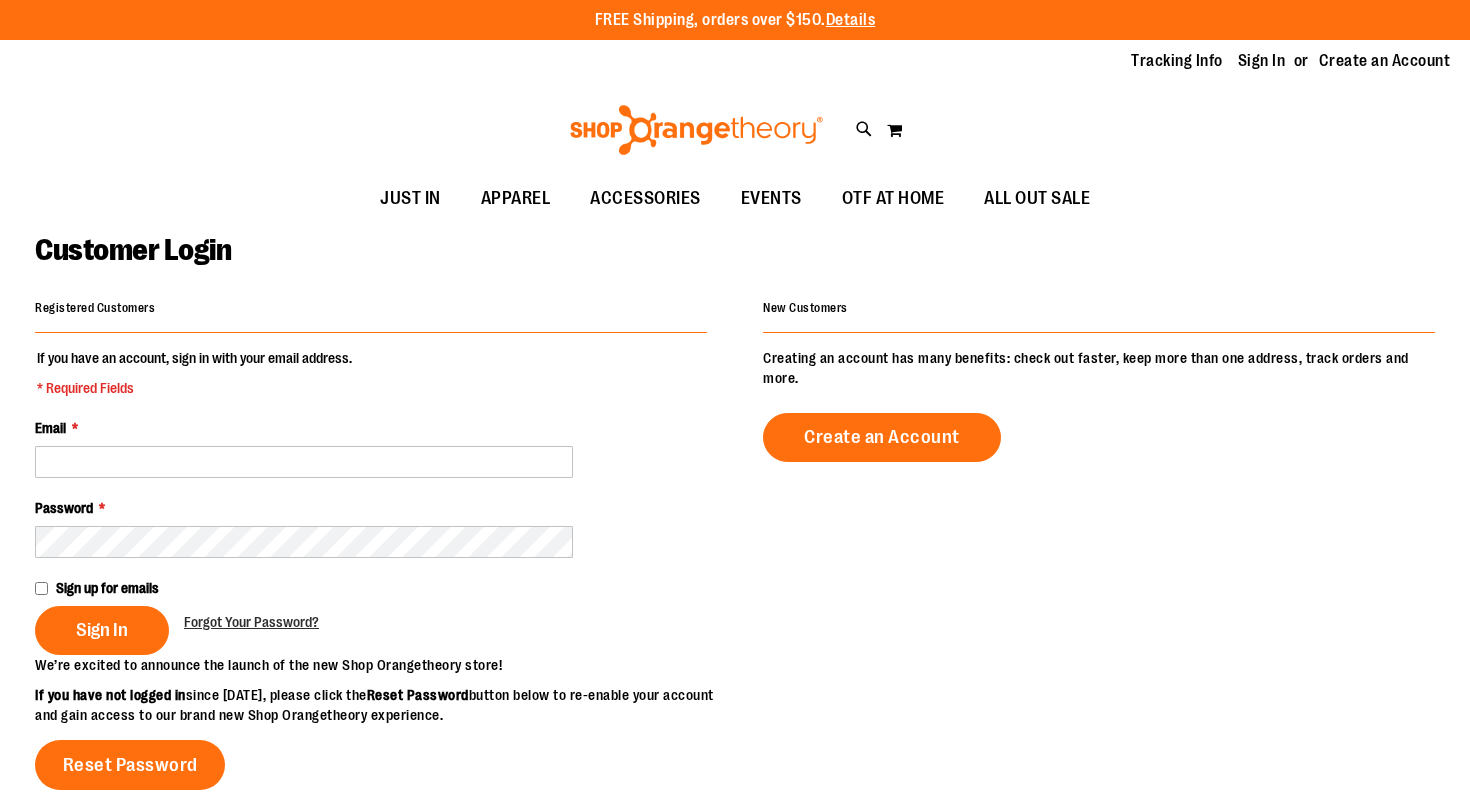 scroll, scrollTop: 0, scrollLeft: 0, axis: both 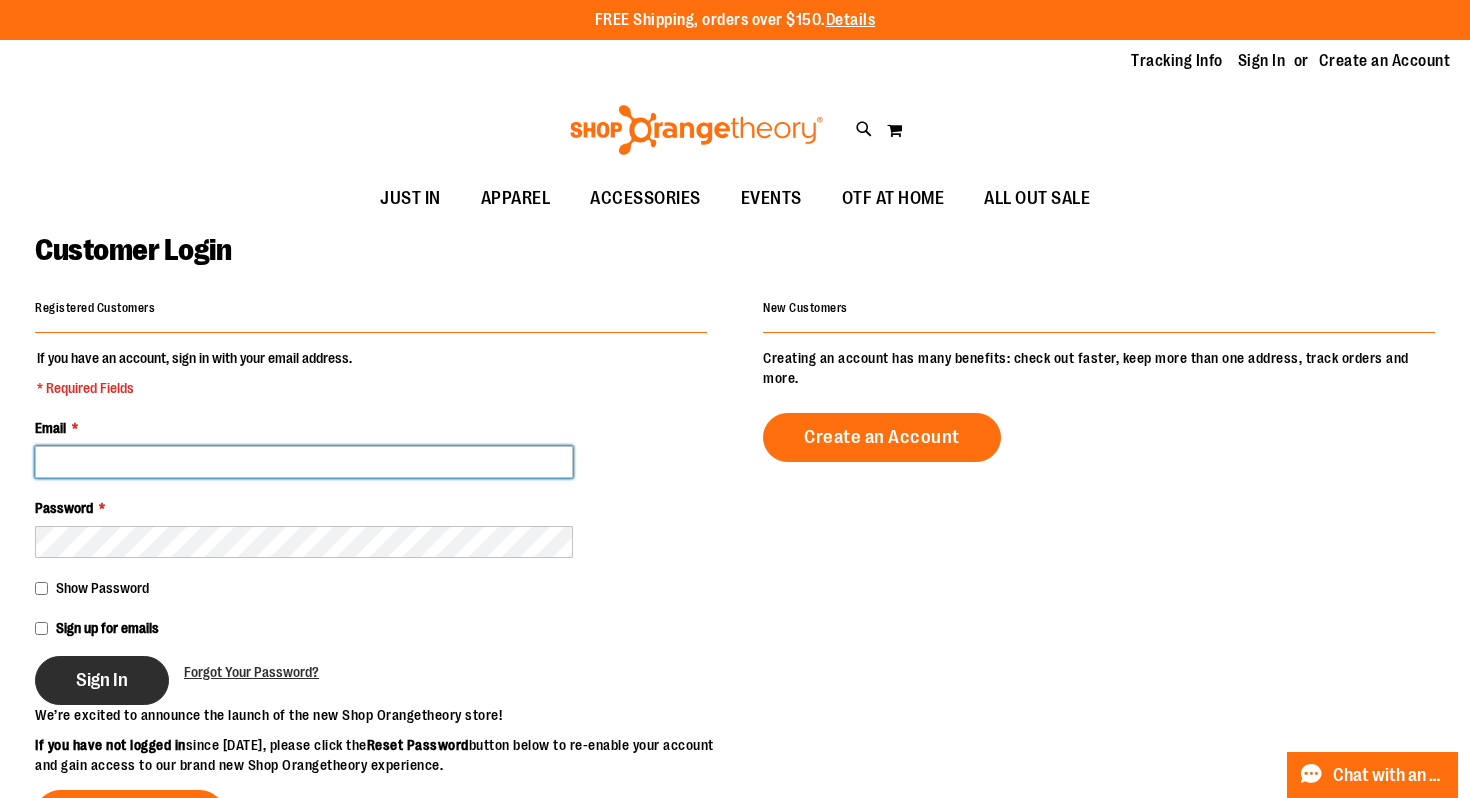 type on "**********" 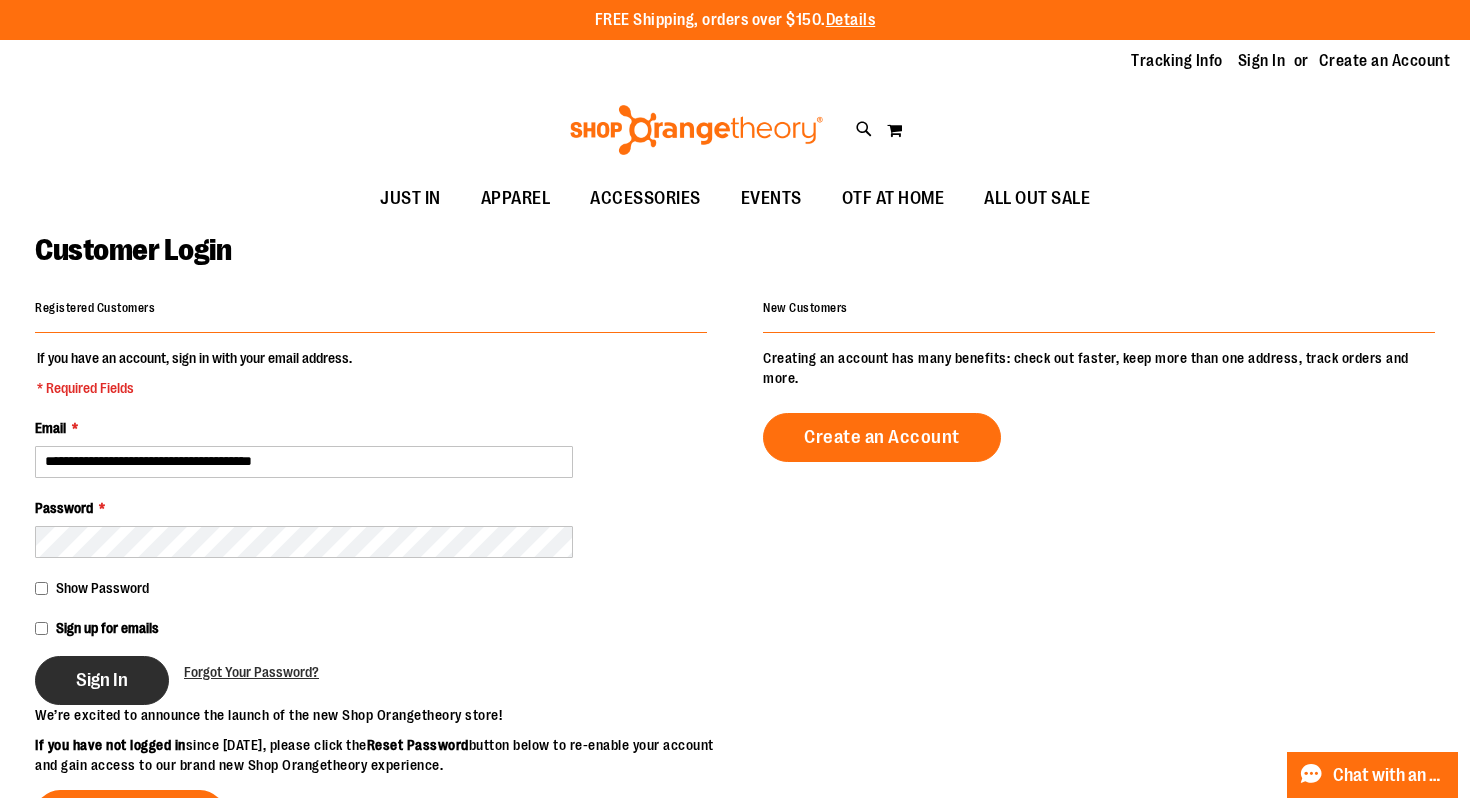 type on "**********" 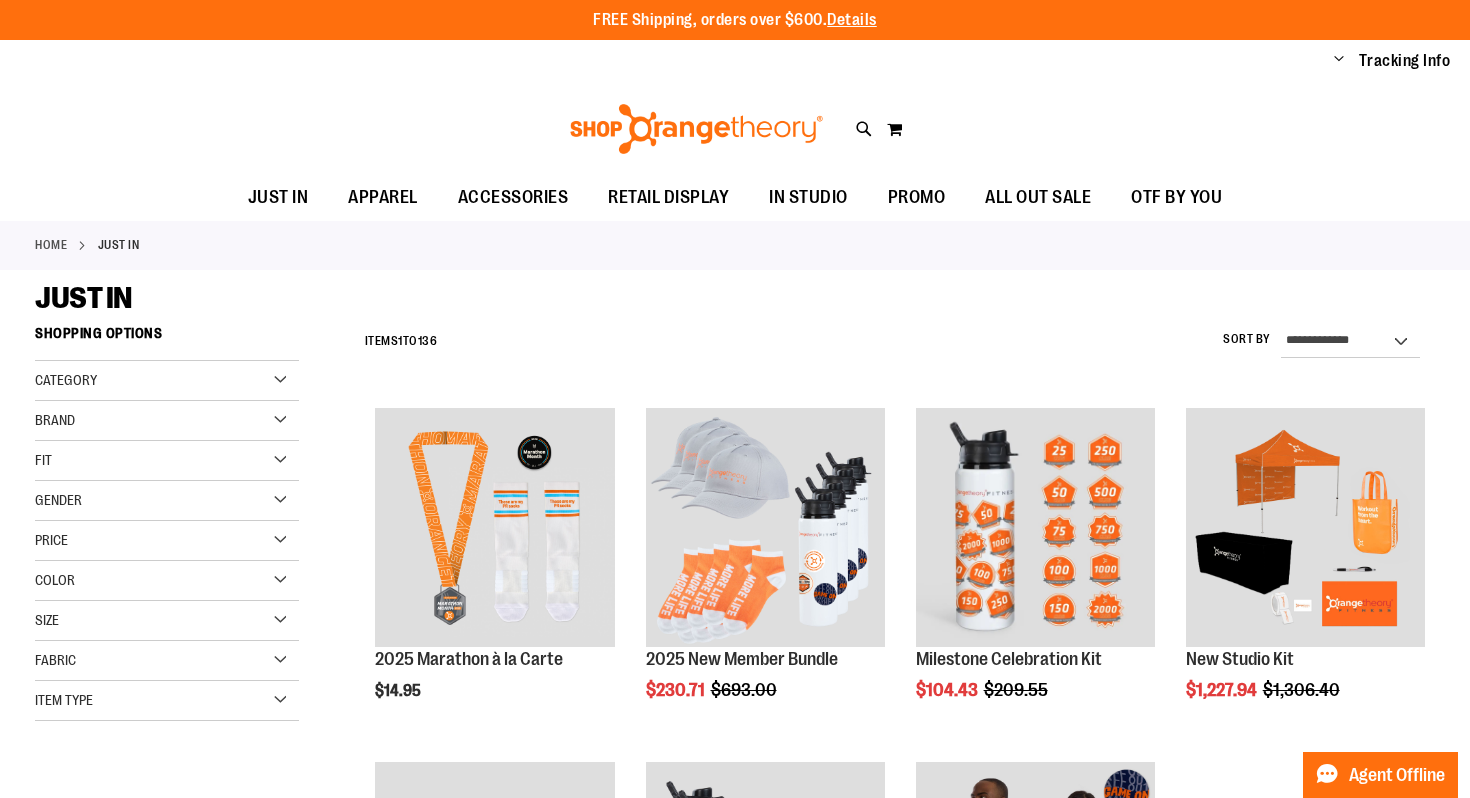 scroll, scrollTop: 0, scrollLeft: 0, axis: both 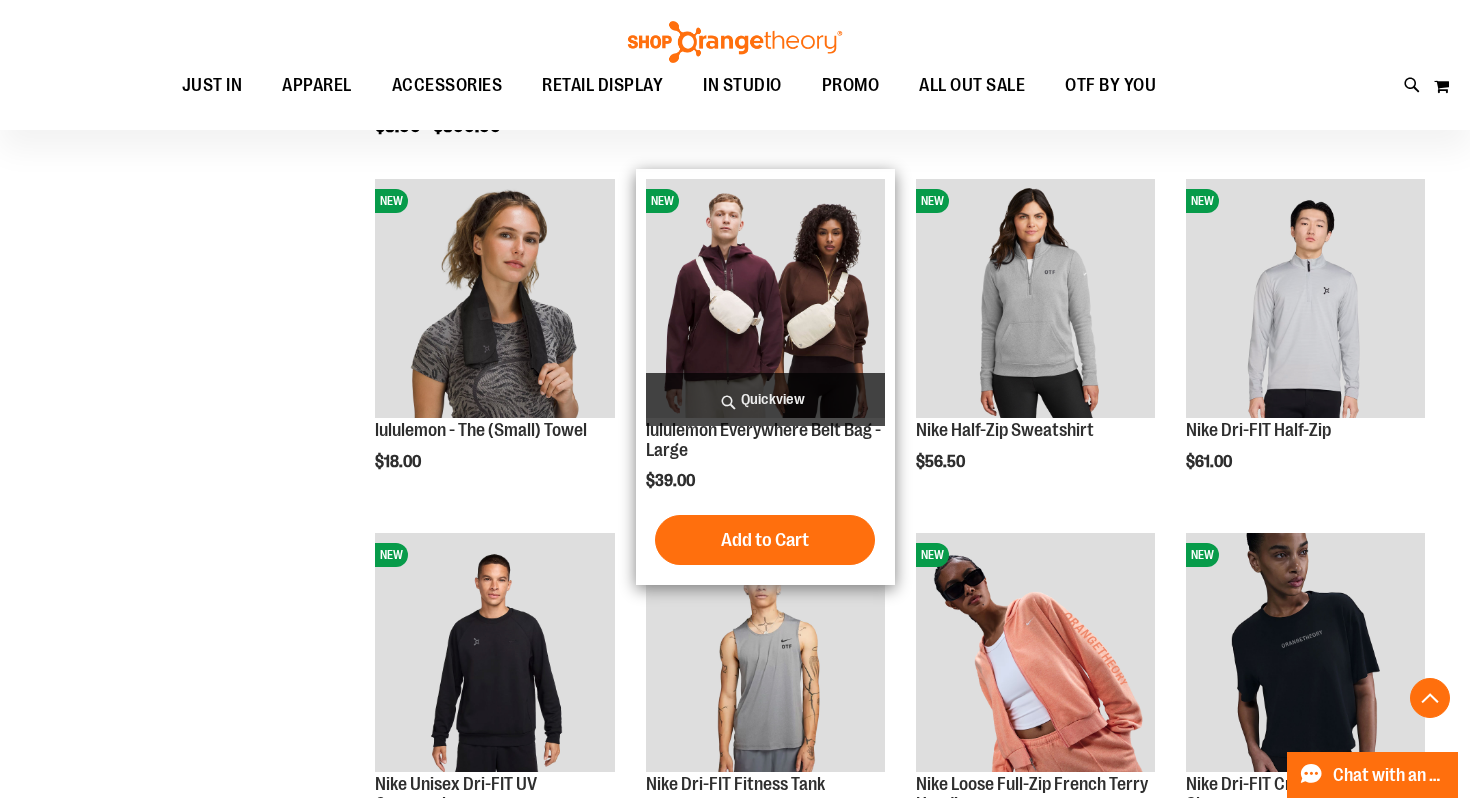 type on "**********" 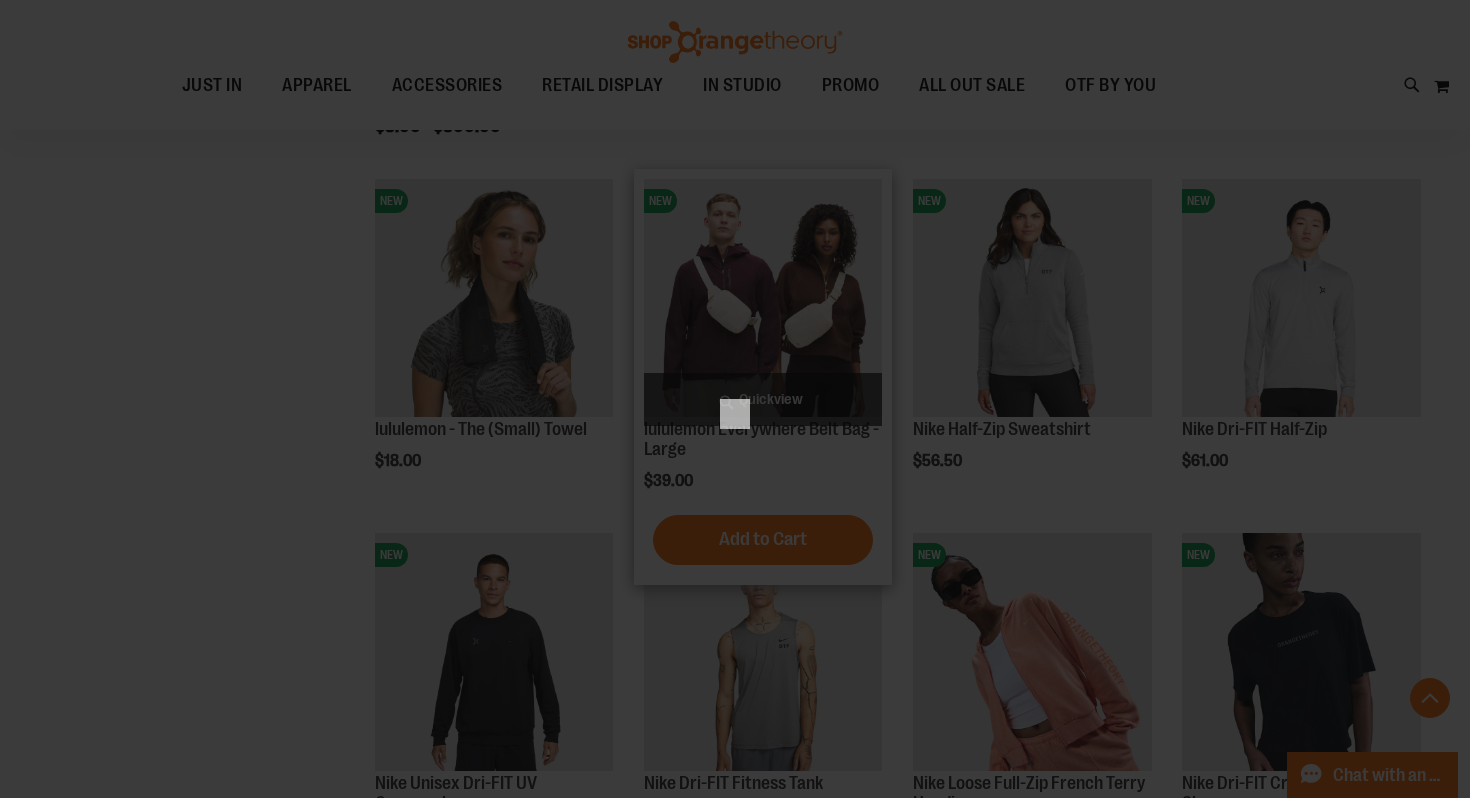 scroll, scrollTop: 0, scrollLeft: 0, axis: both 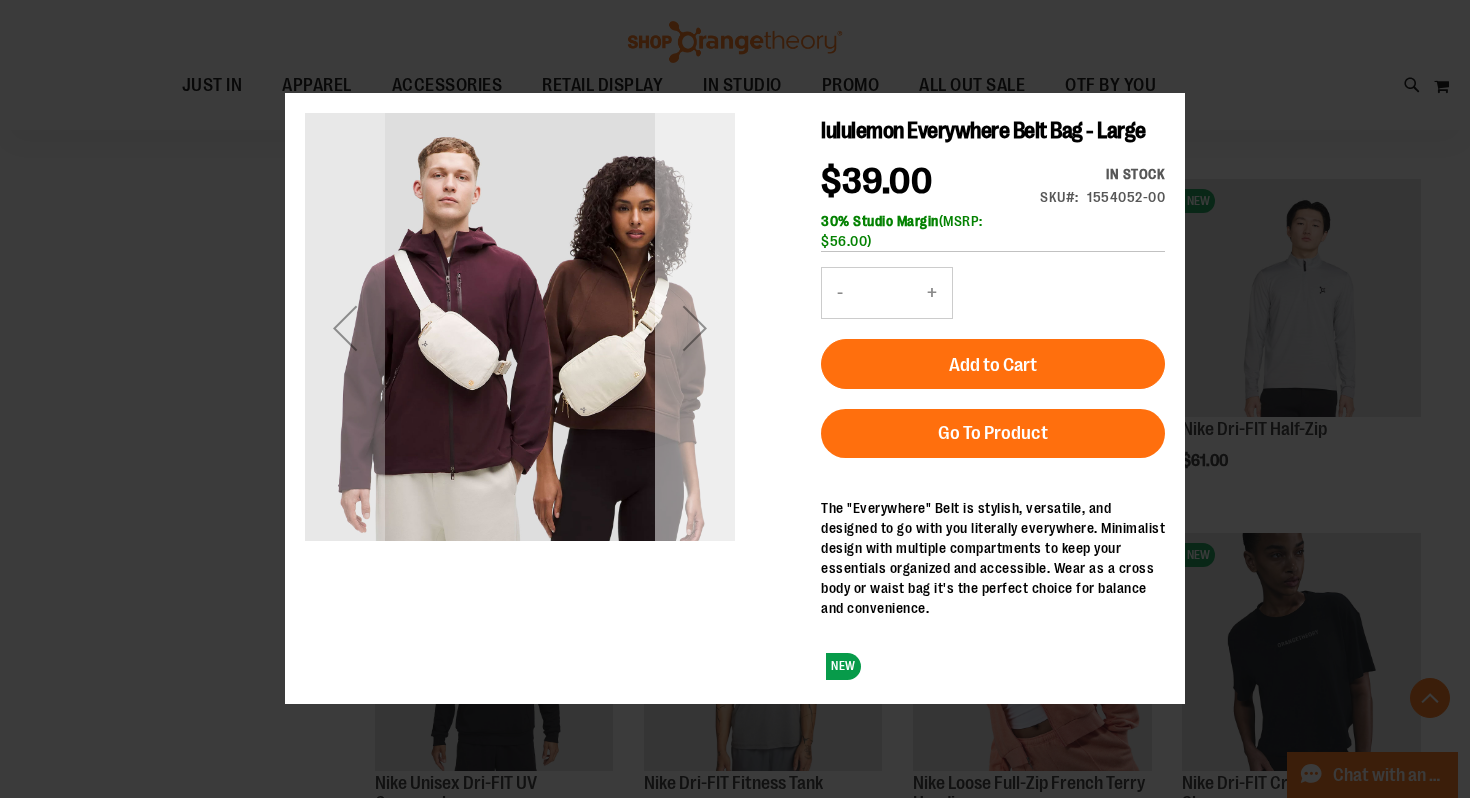 click at bounding box center [695, 328] 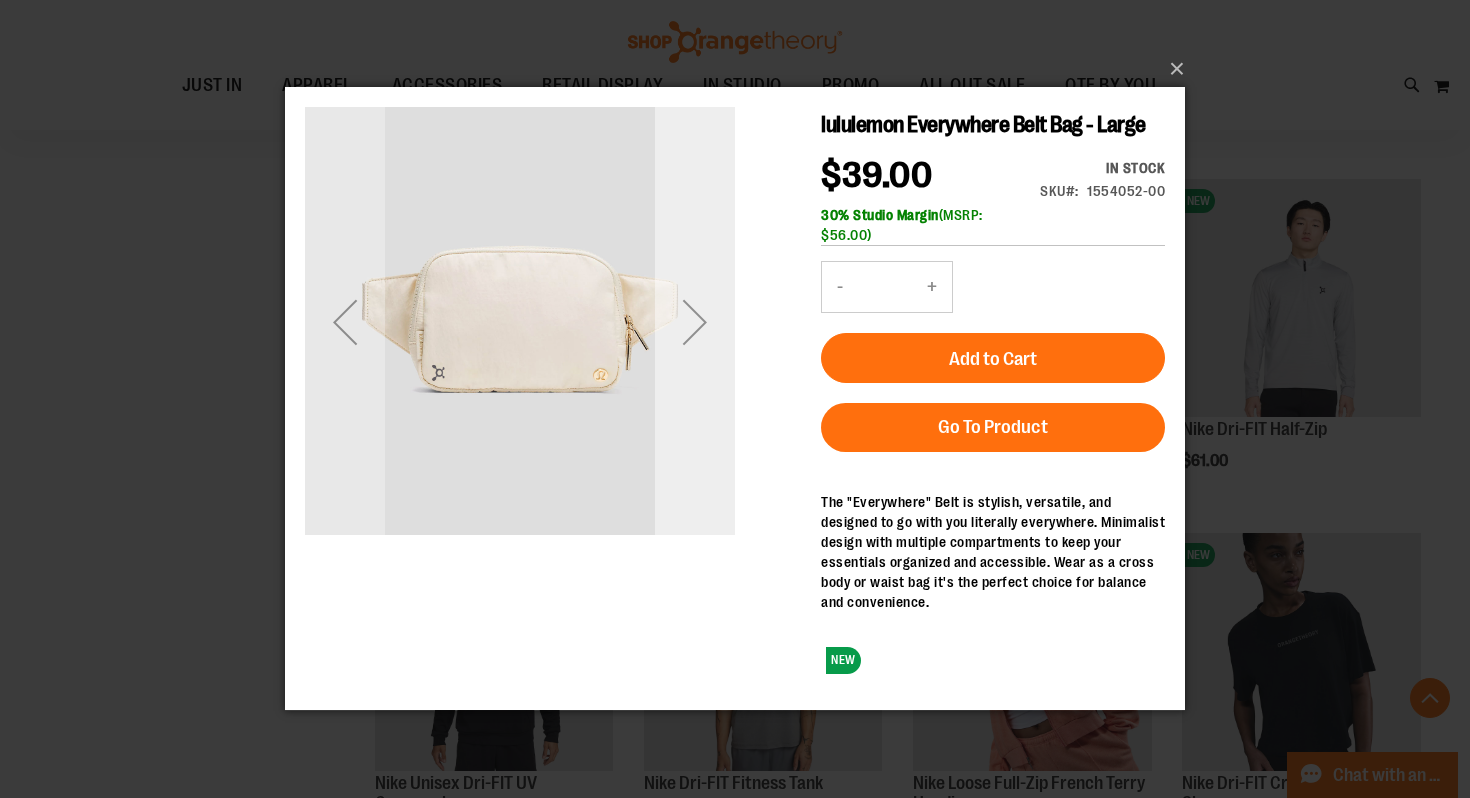 click at bounding box center (695, 322) 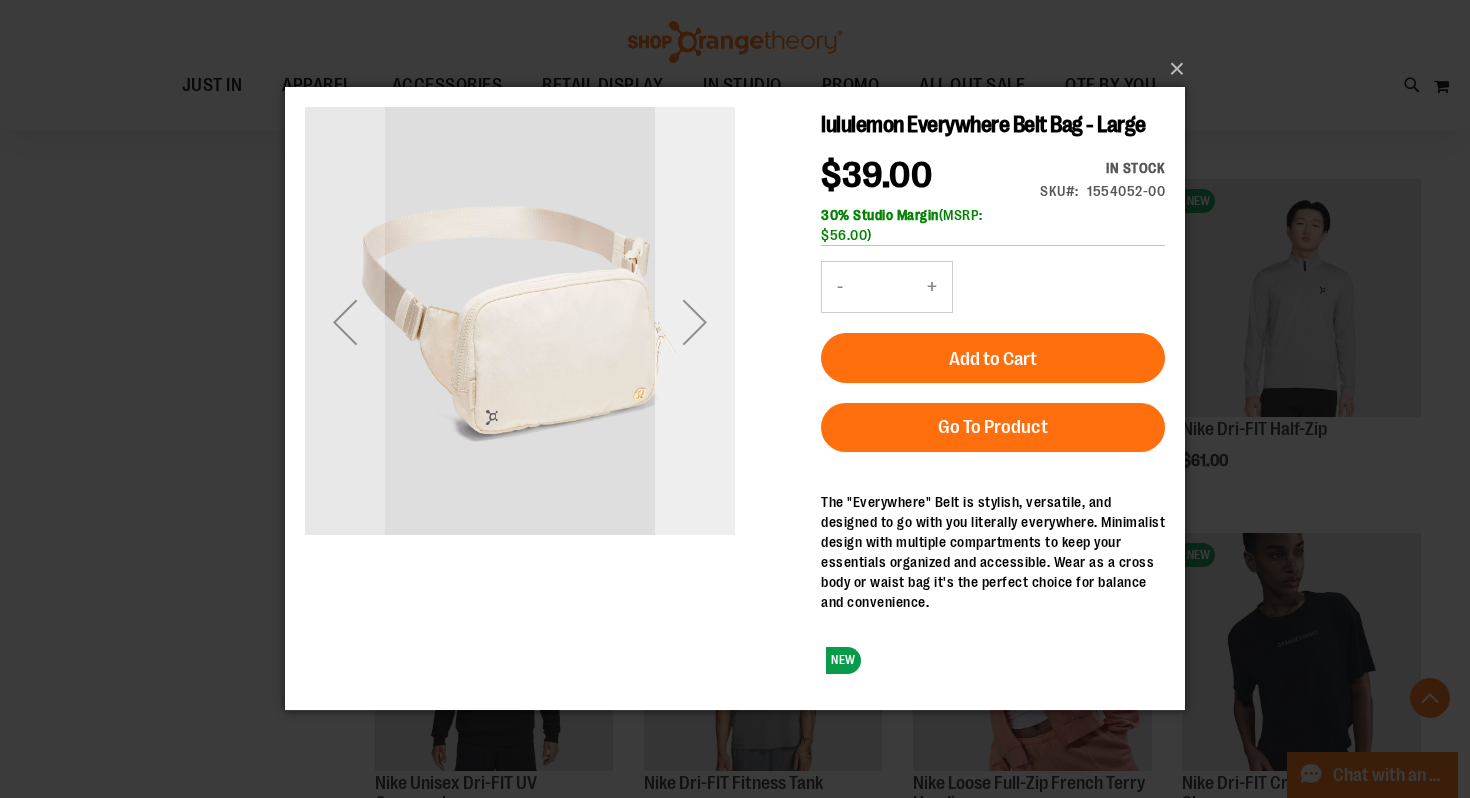 click at bounding box center [695, 322] 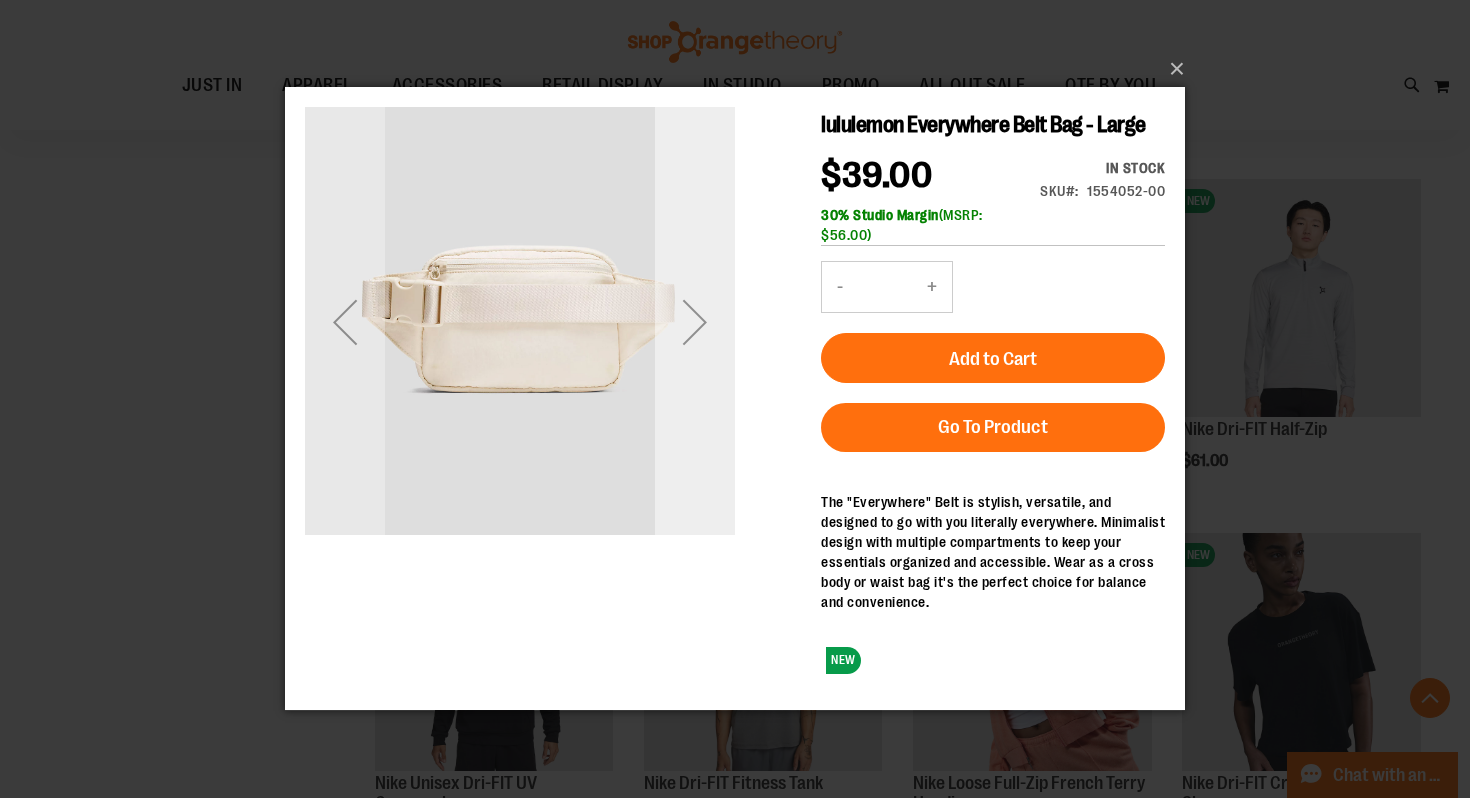 click at bounding box center [695, 322] 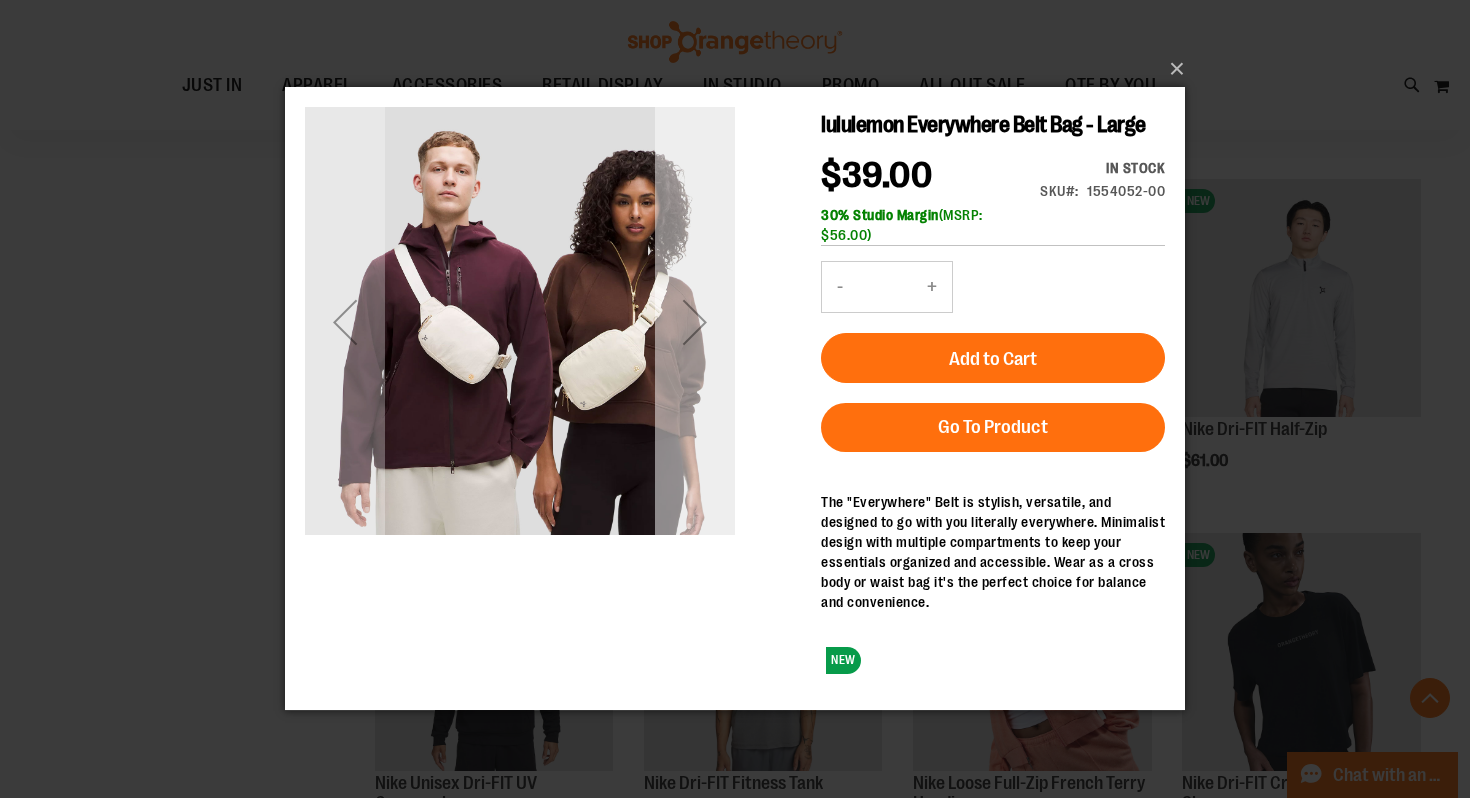click at bounding box center (695, 322) 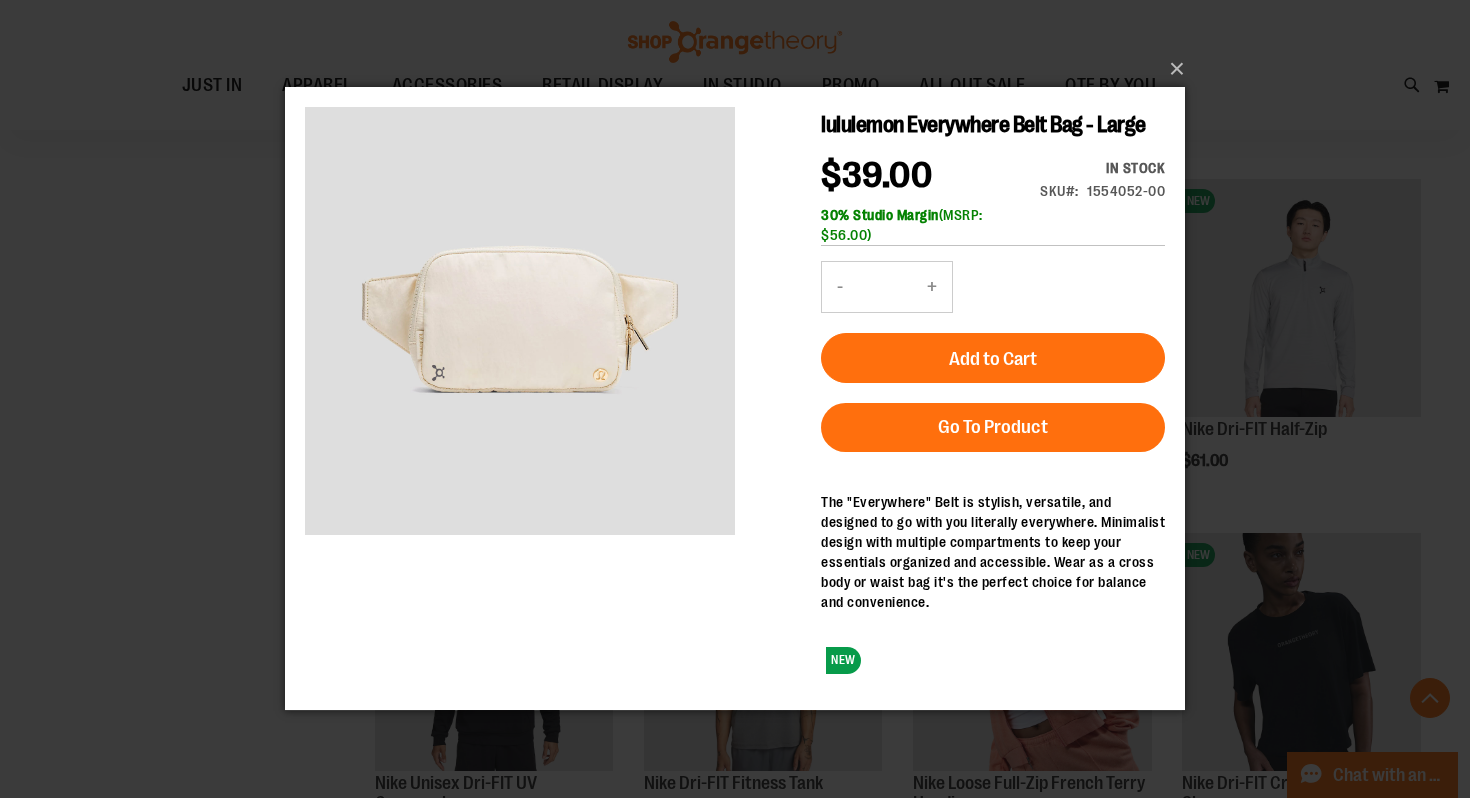 click on "×" at bounding box center (735, 399) 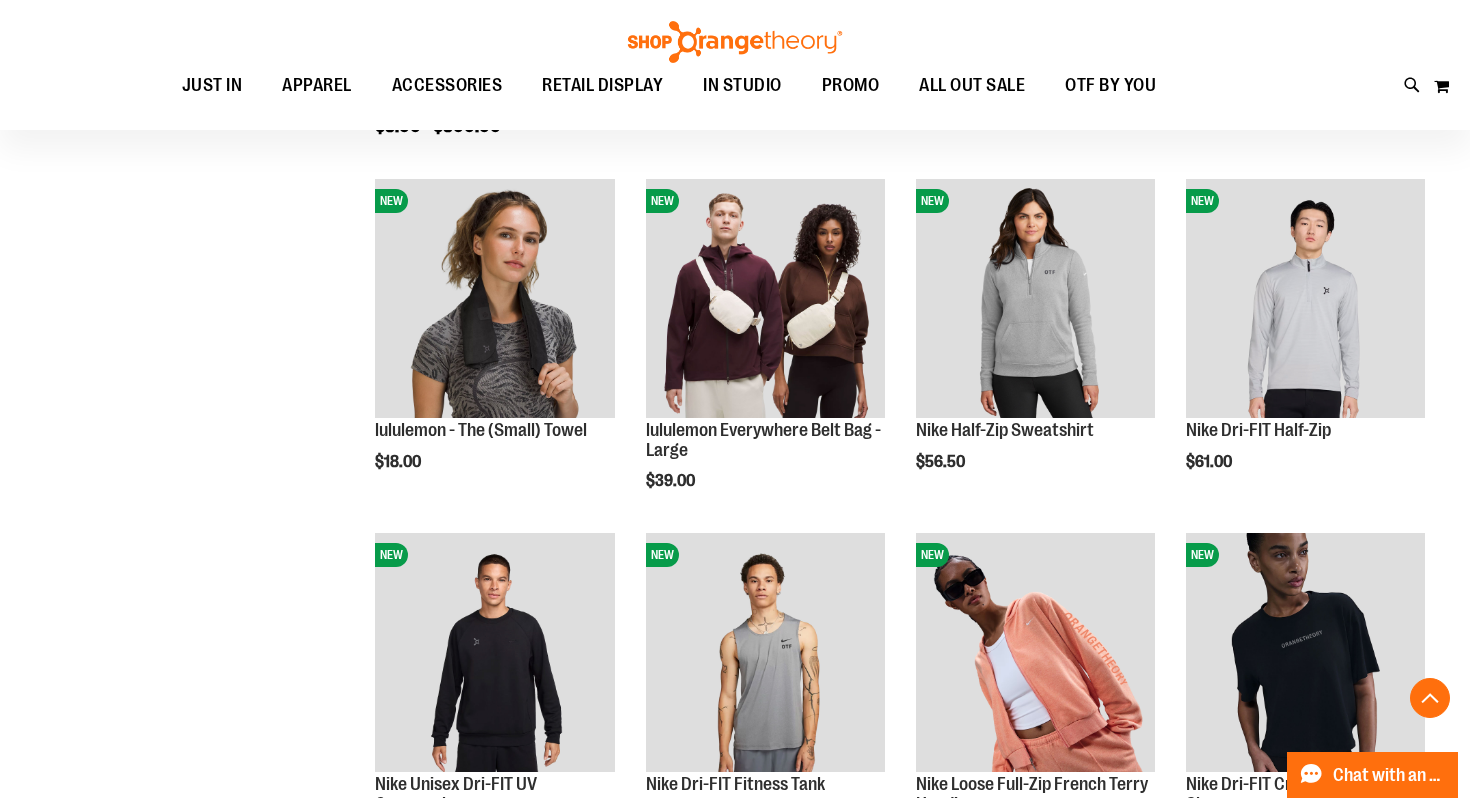 scroll, scrollTop: 525, scrollLeft: 0, axis: vertical 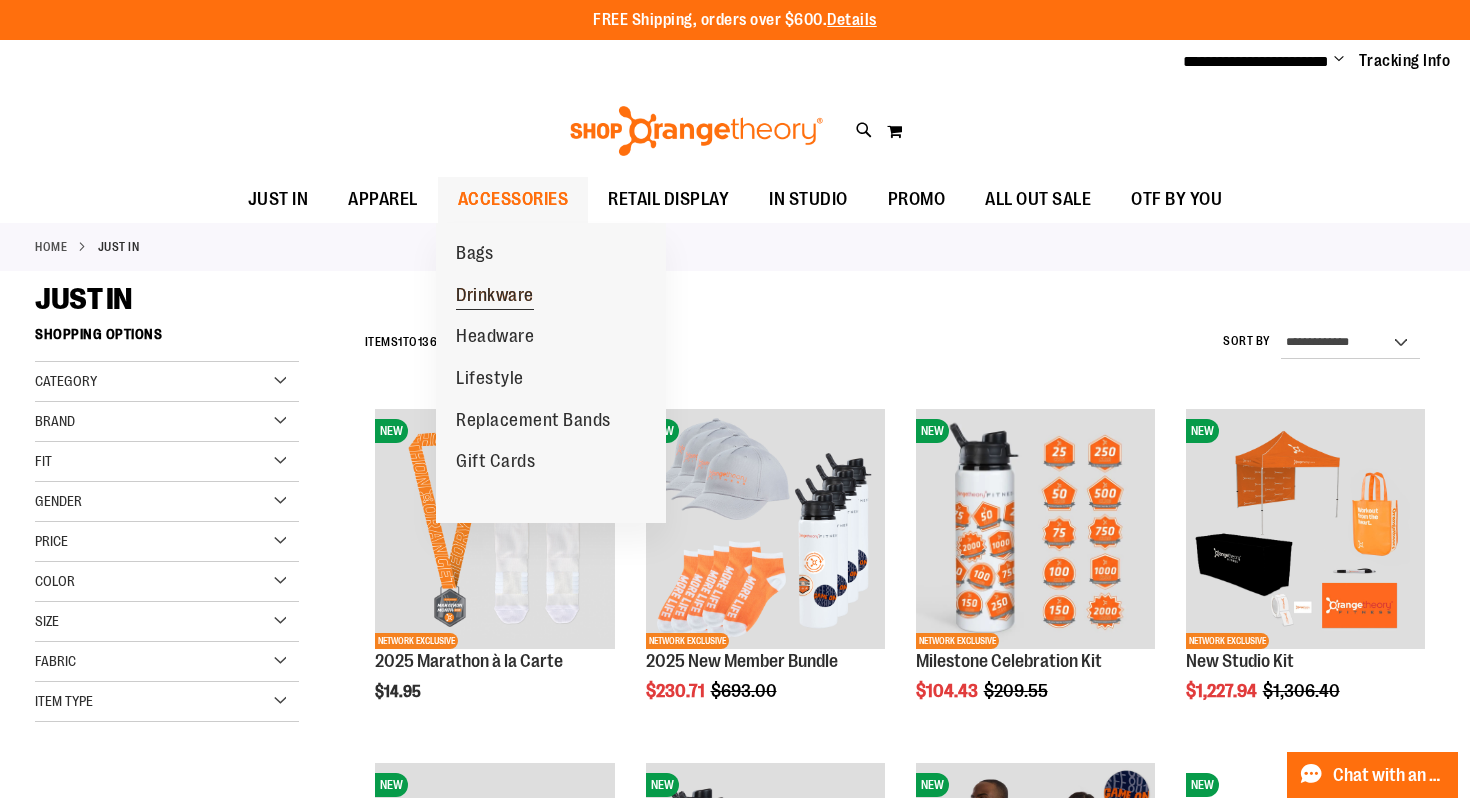 click on "Drinkware" at bounding box center (495, 296) 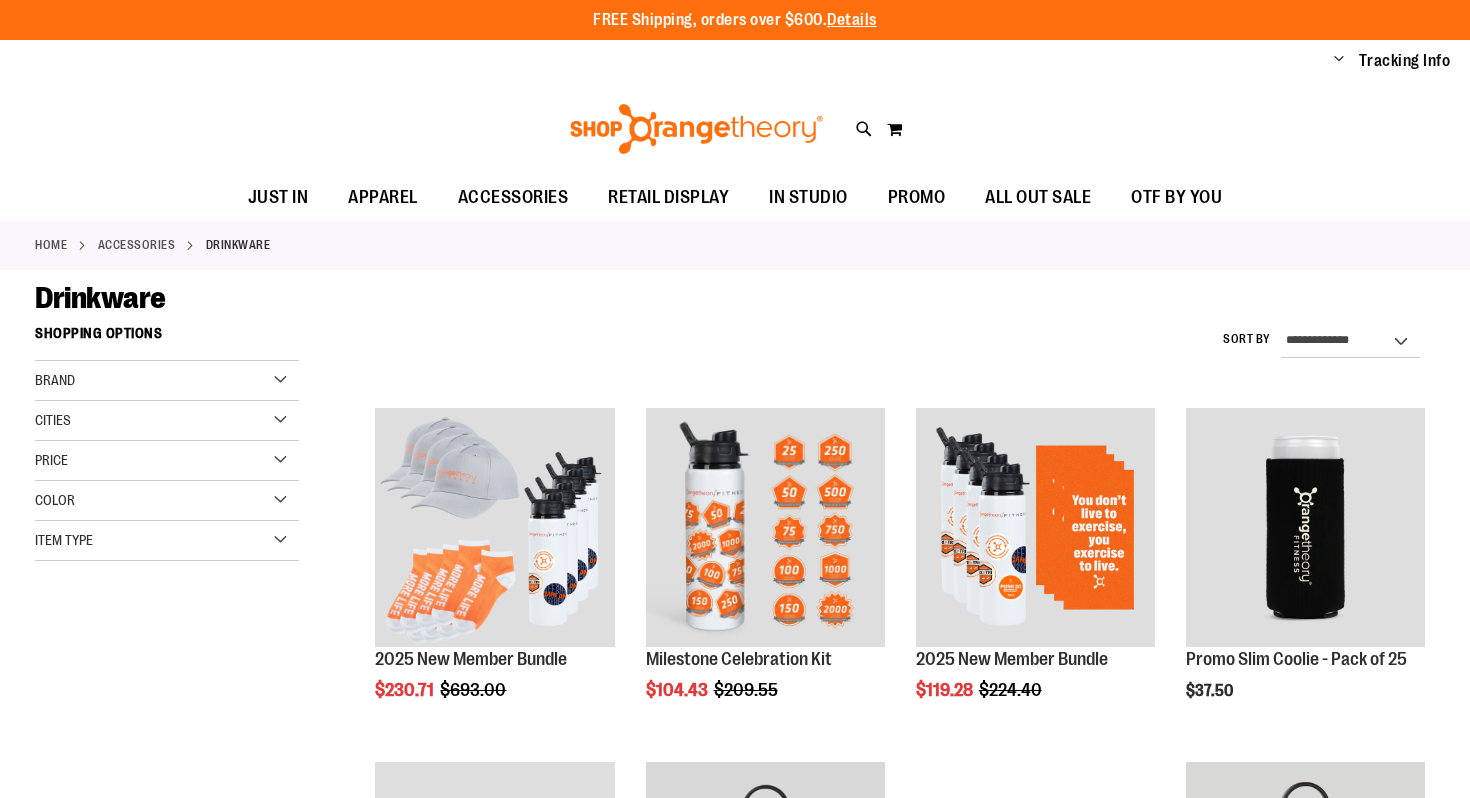 scroll, scrollTop: 0, scrollLeft: 0, axis: both 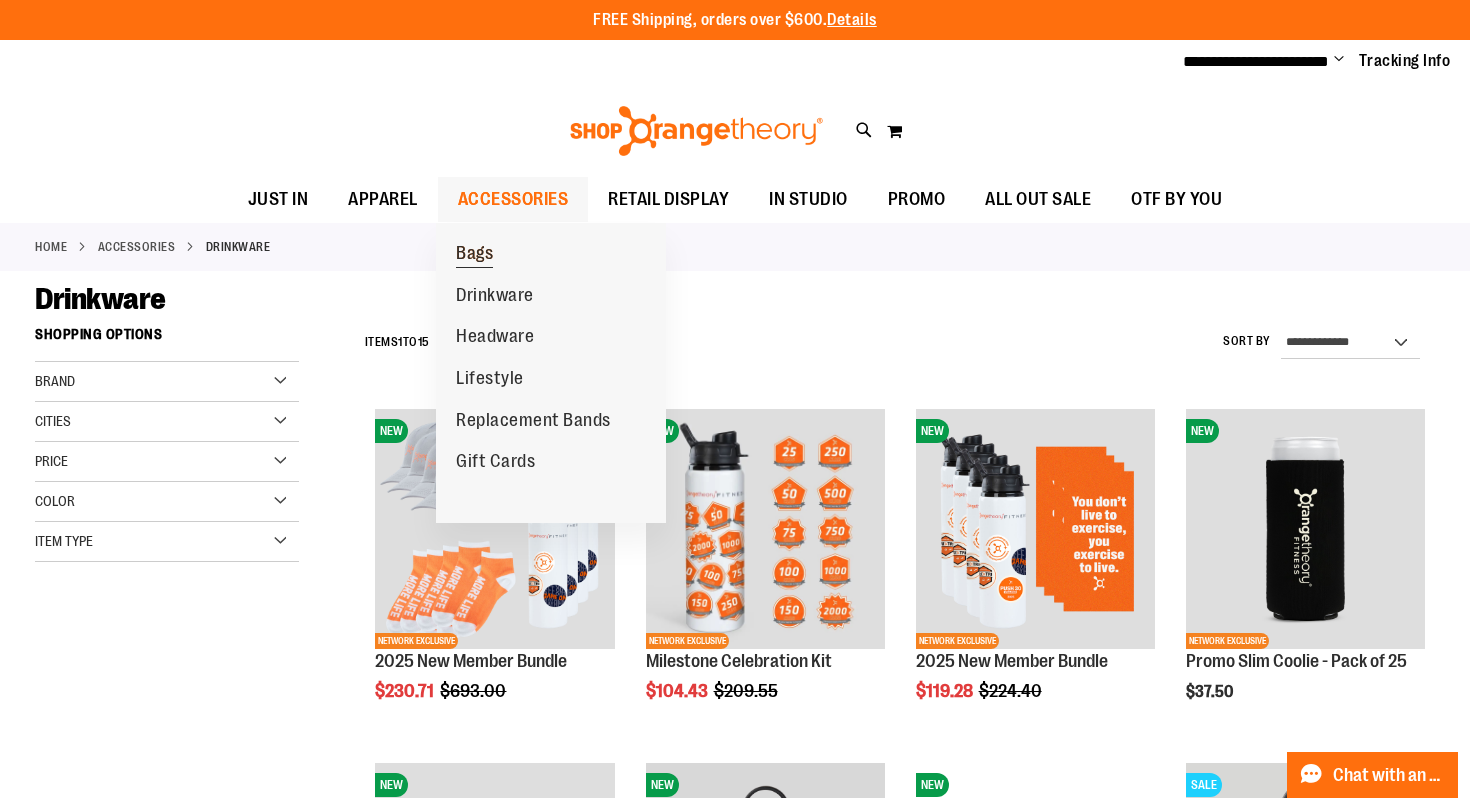 type on "**********" 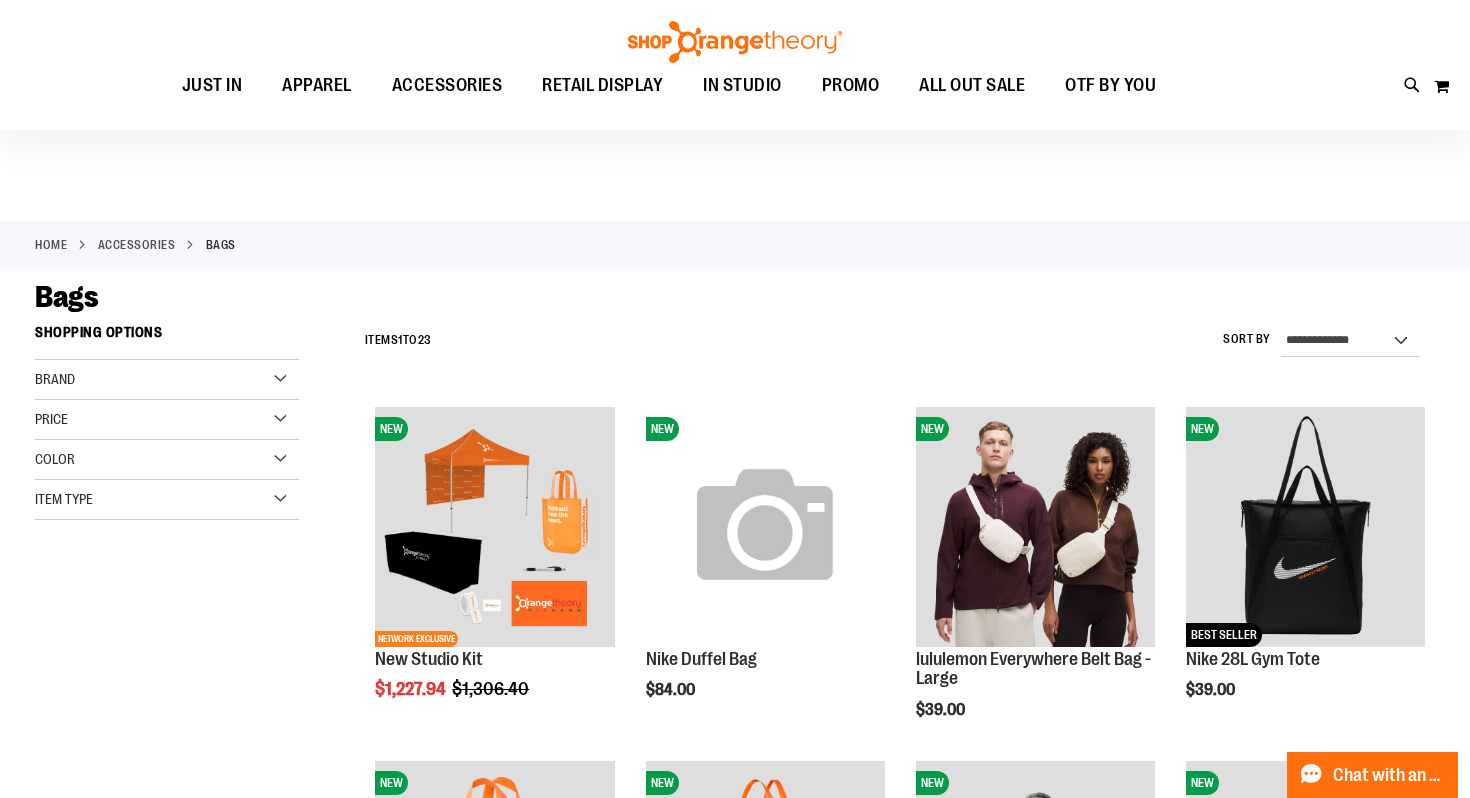 scroll, scrollTop: 15, scrollLeft: 0, axis: vertical 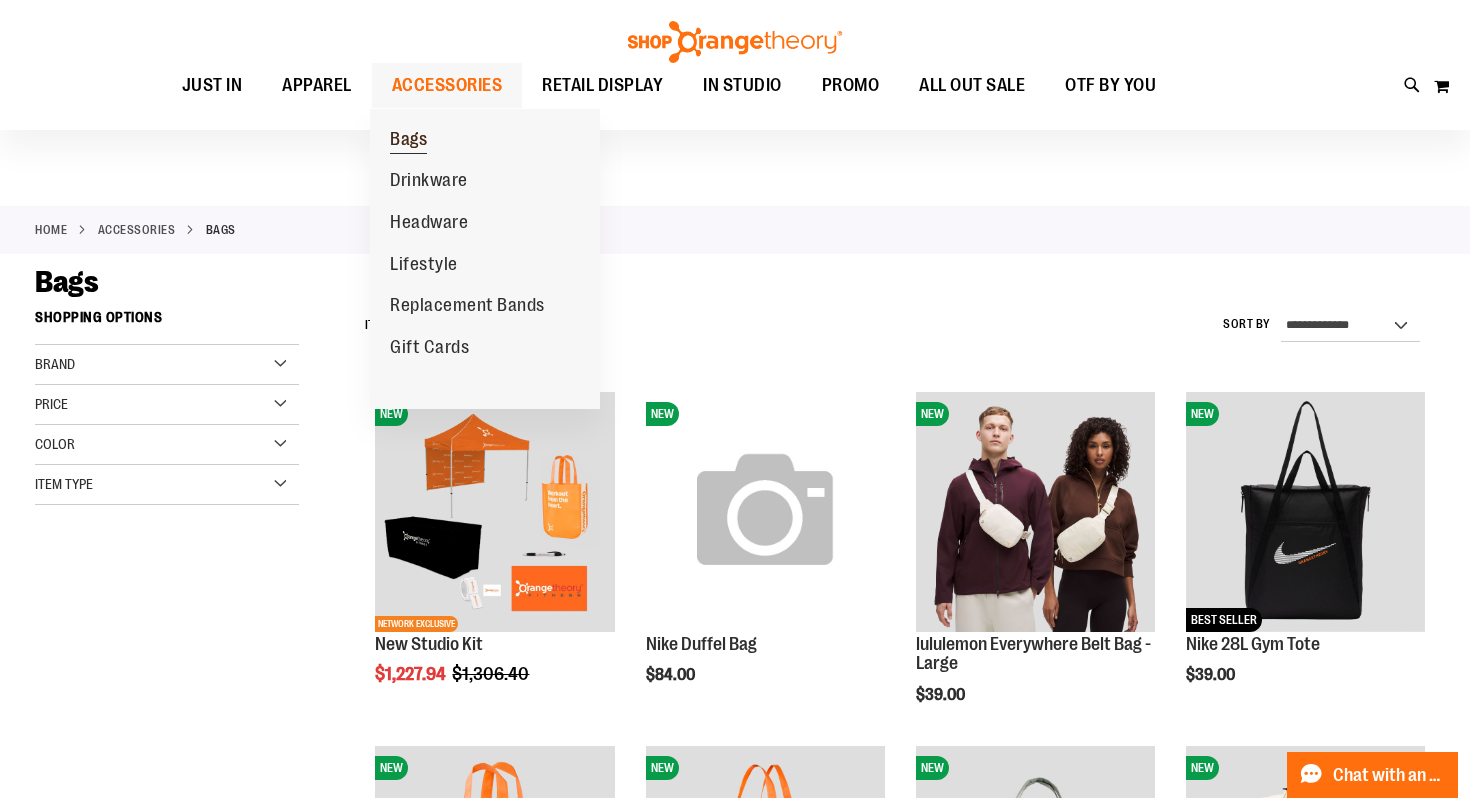 type on "**********" 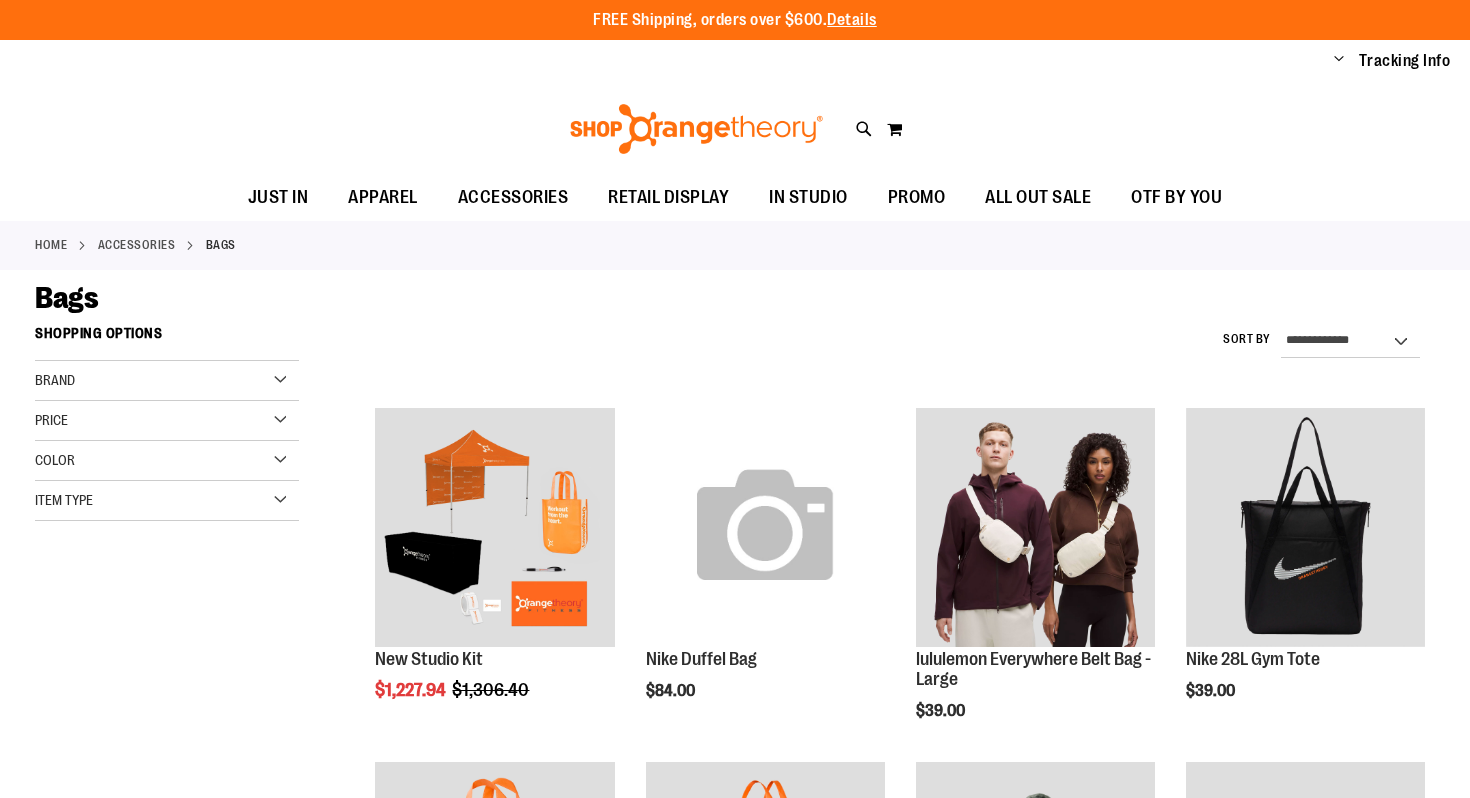scroll, scrollTop: 0, scrollLeft: 0, axis: both 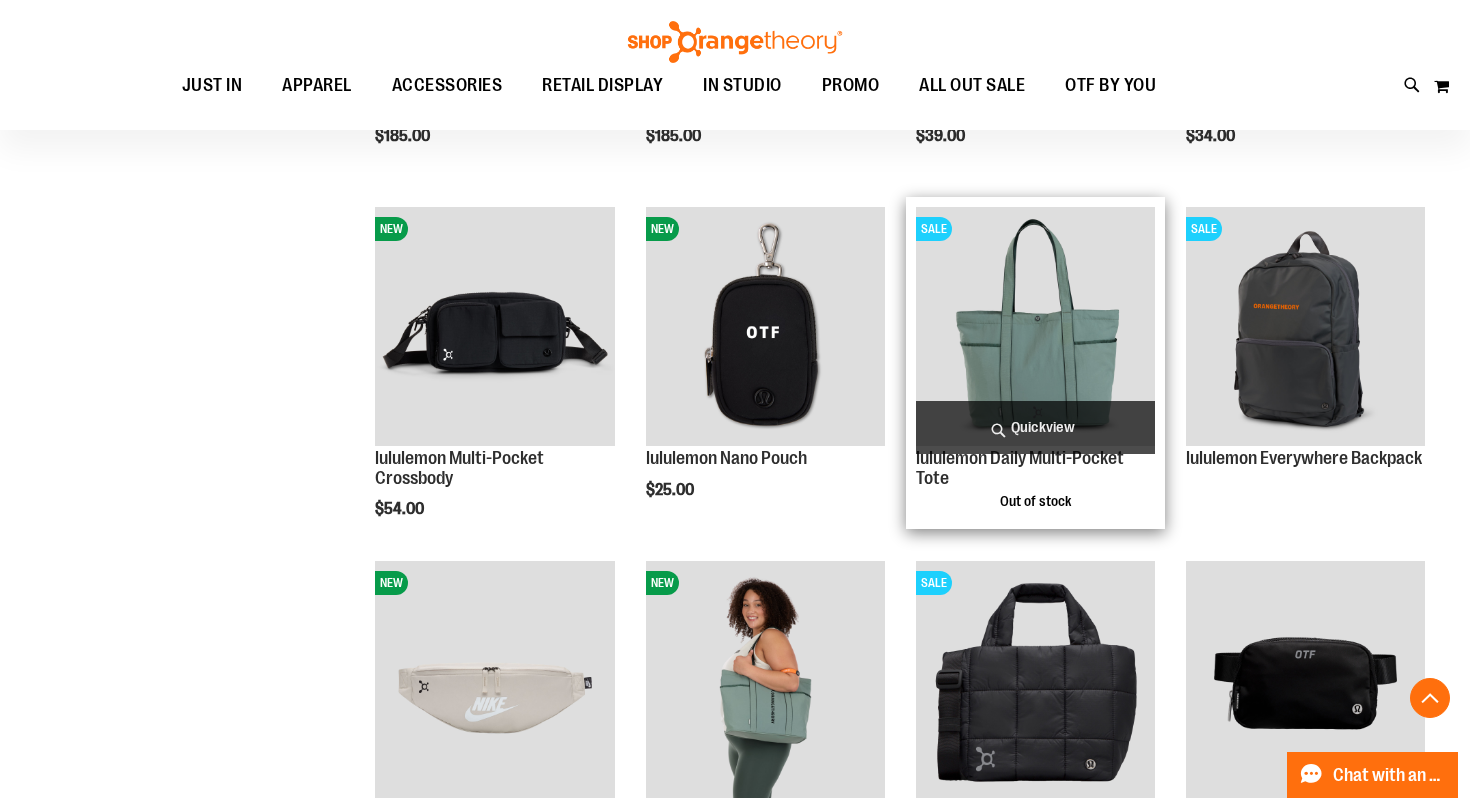 type on "**********" 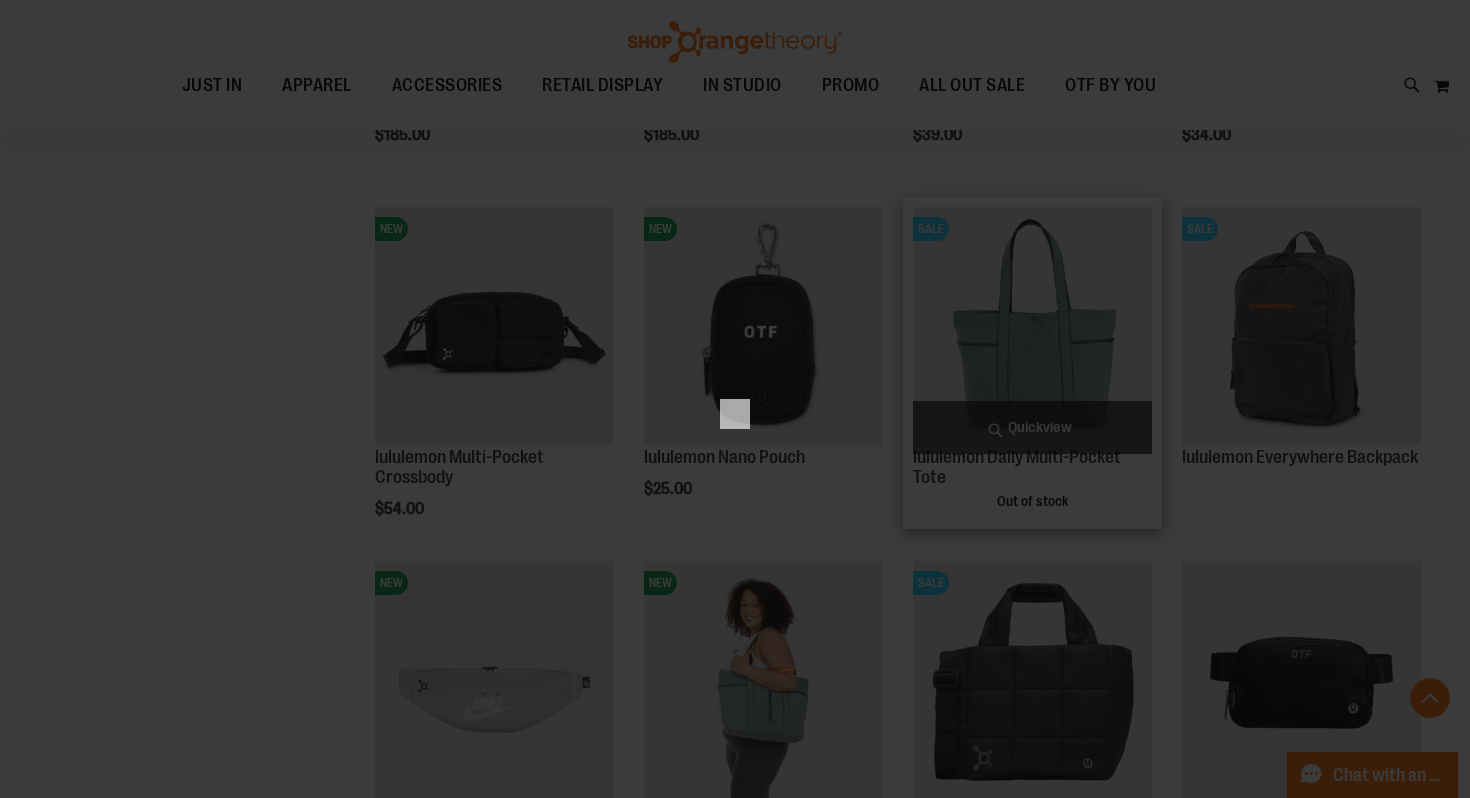 scroll, scrollTop: 0, scrollLeft: 0, axis: both 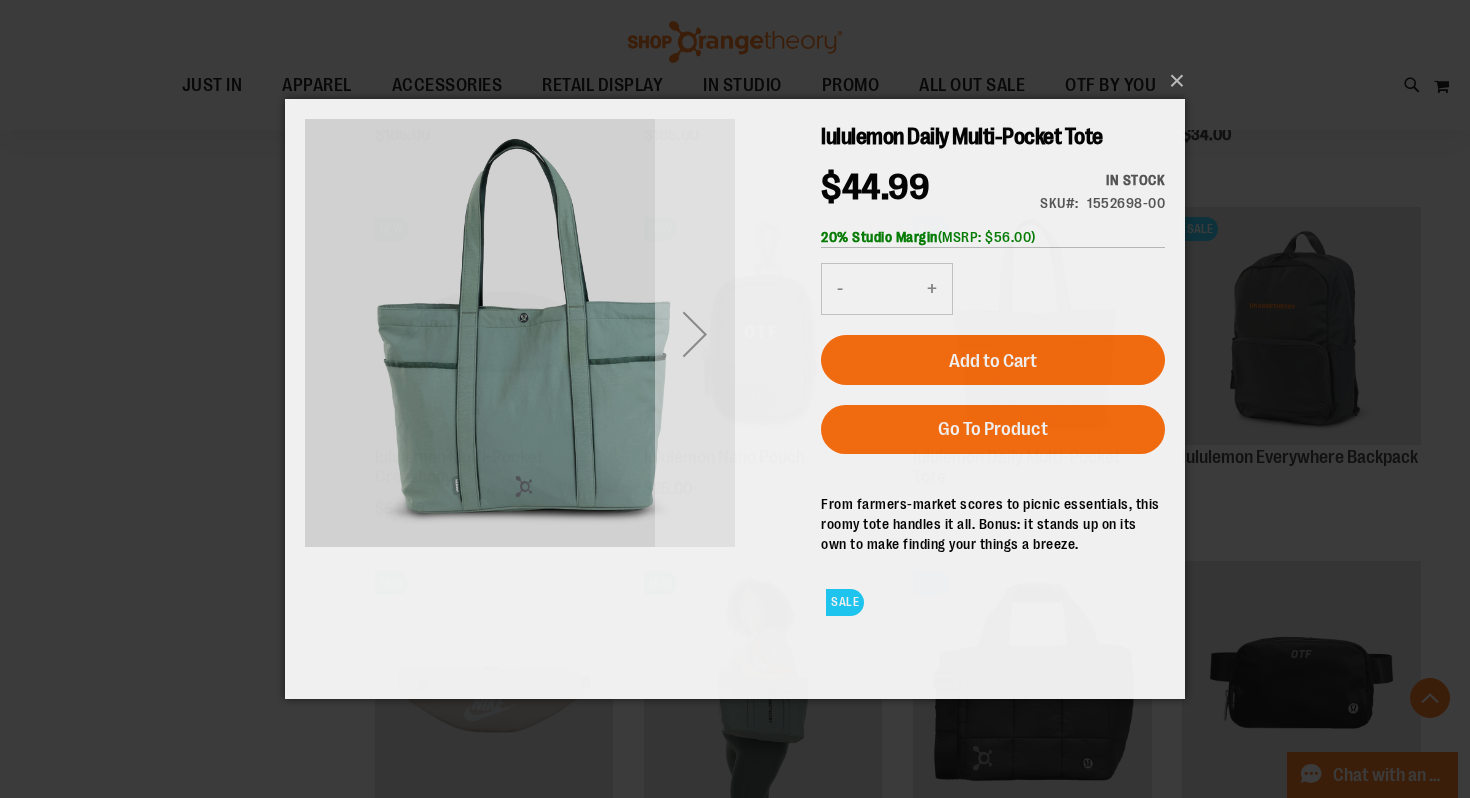 click at bounding box center (695, 334) 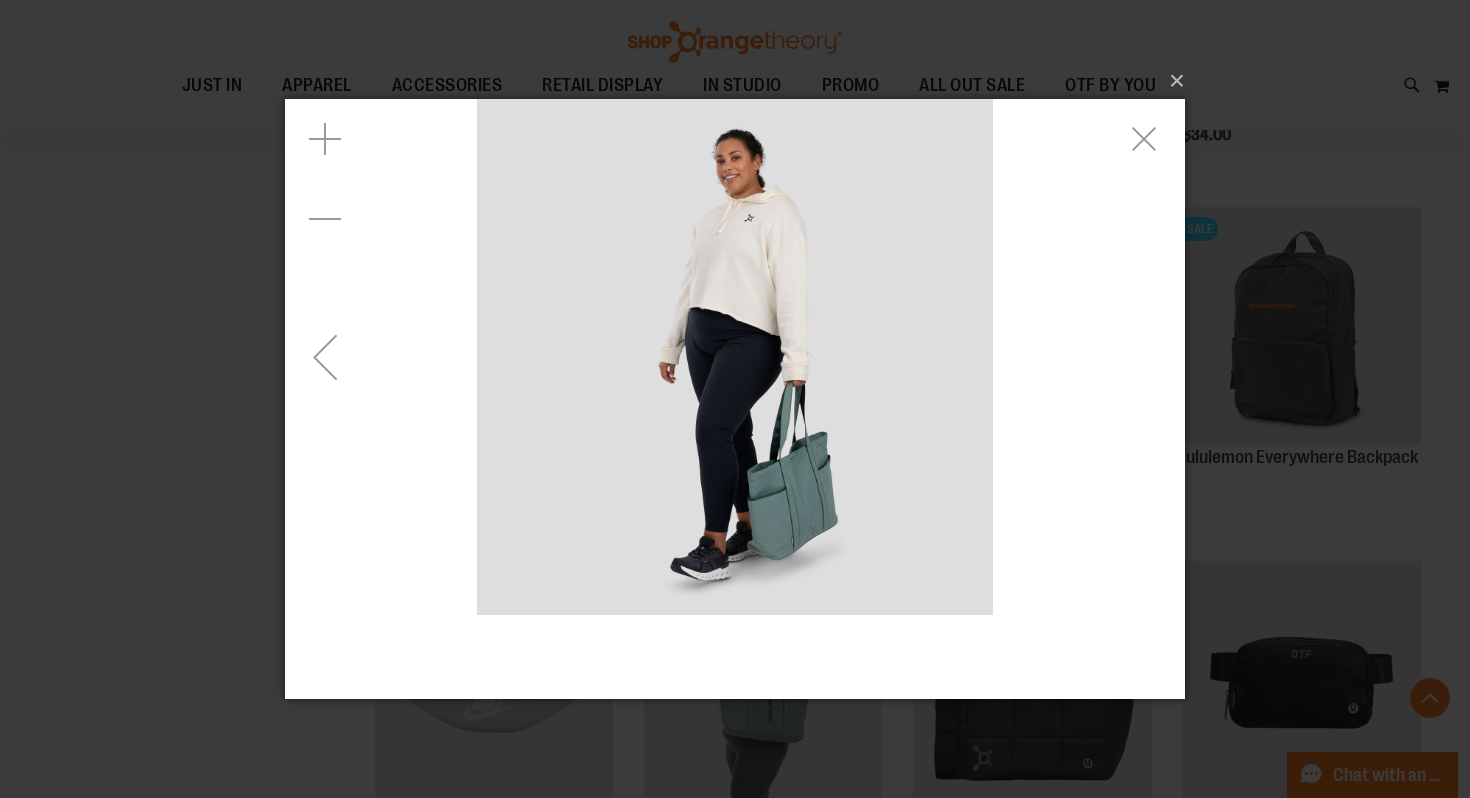 click at bounding box center [325, 357] 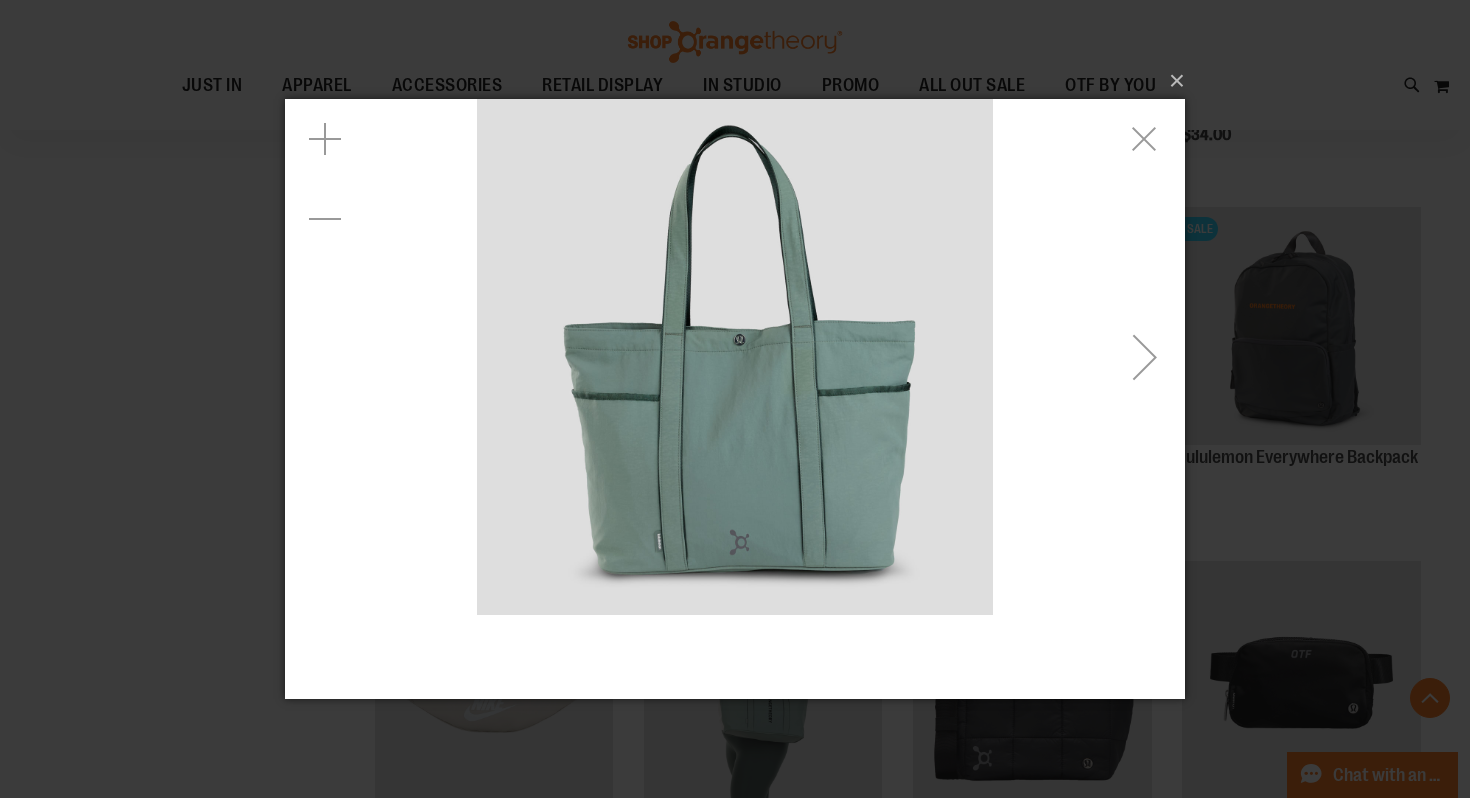 click at bounding box center (735, 357) 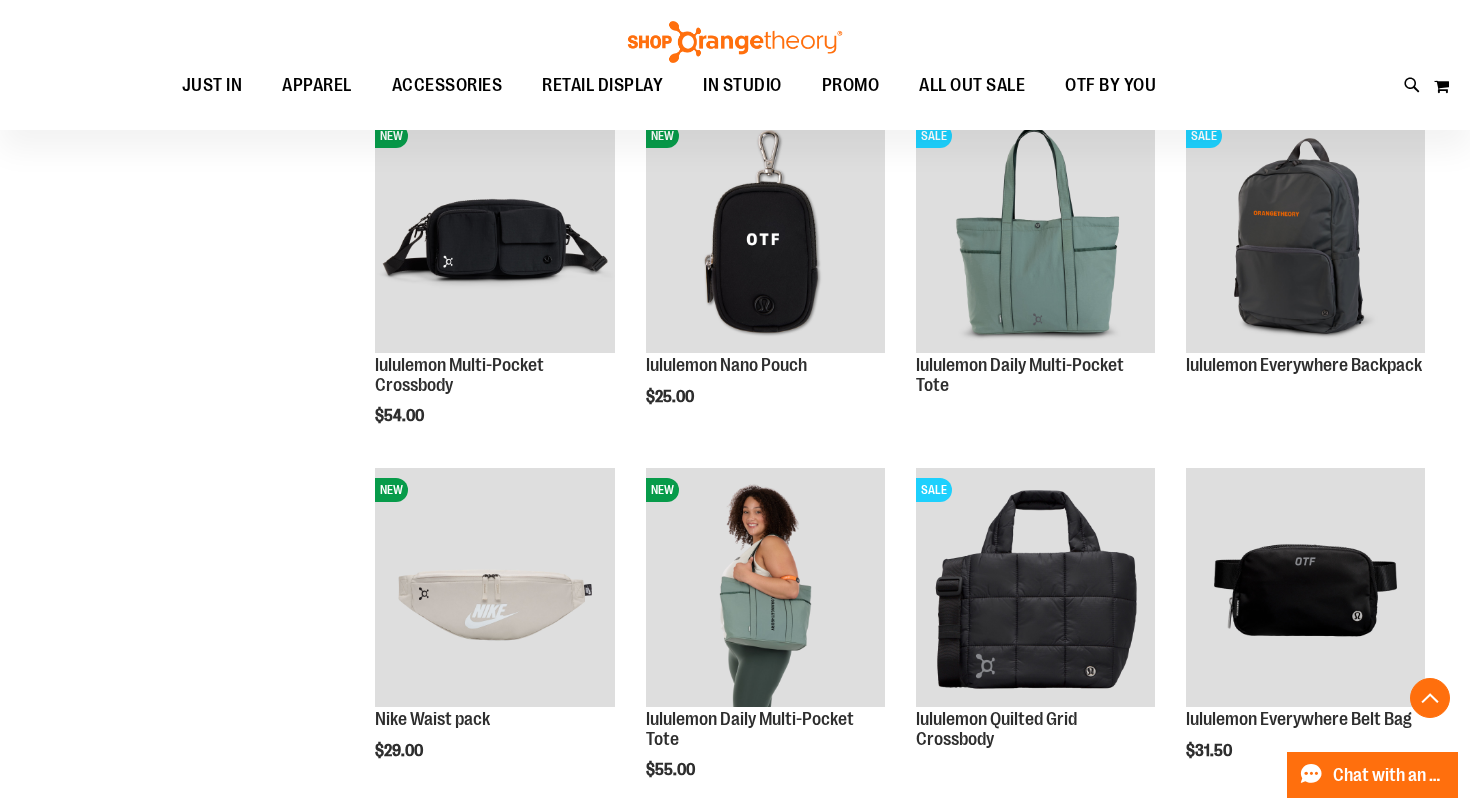 scroll, scrollTop: 1011, scrollLeft: 0, axis: vertical 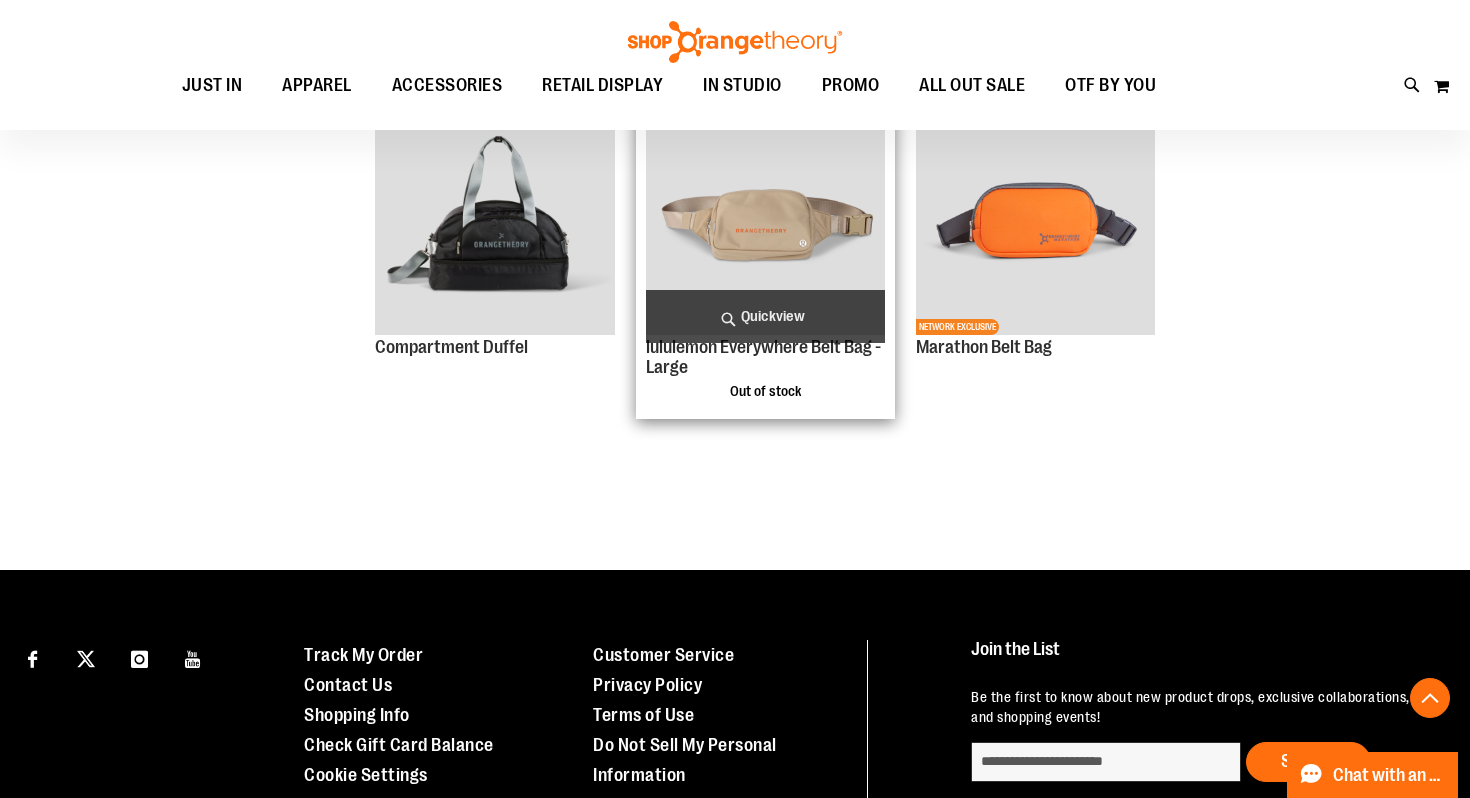 type on "**********" 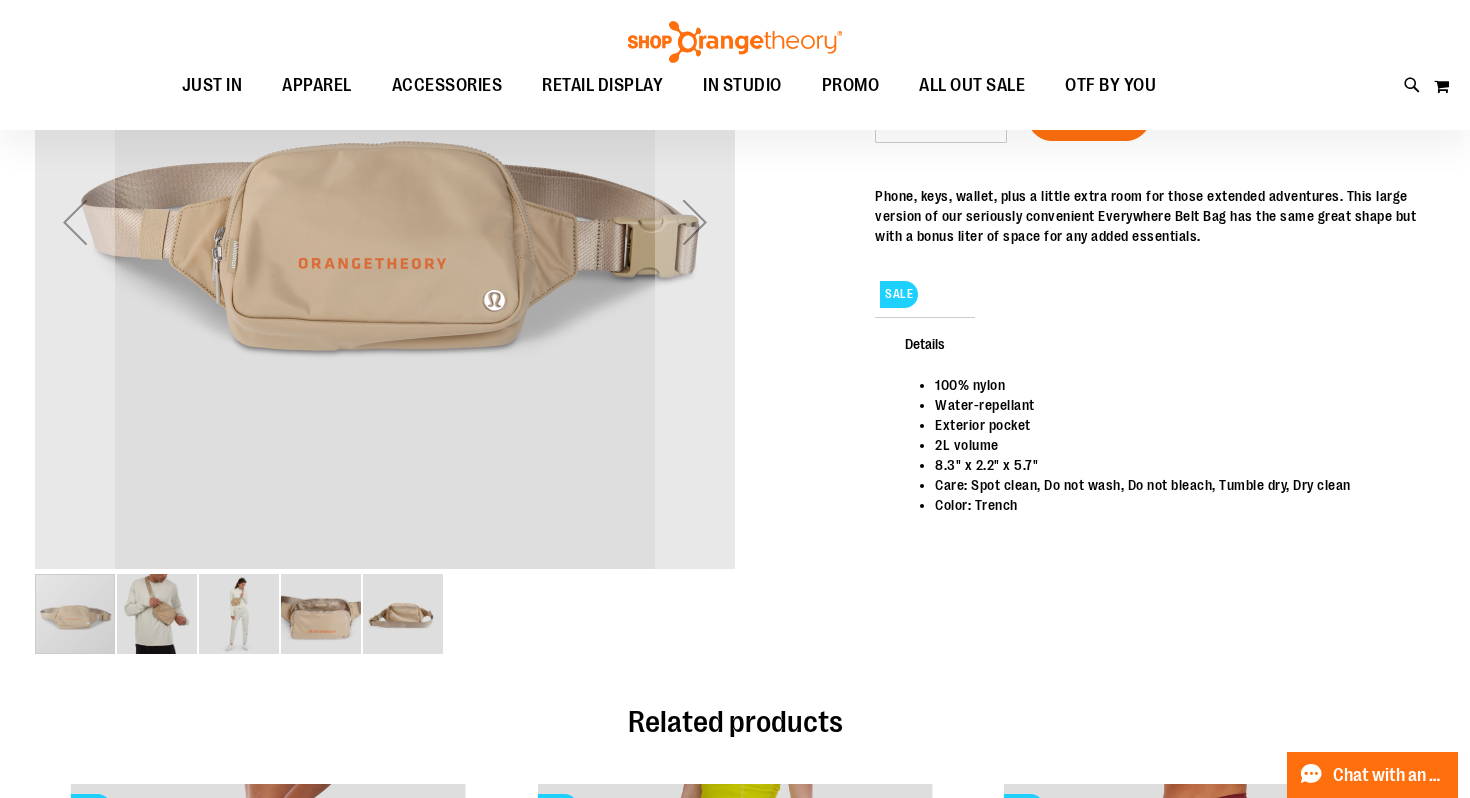 scroll, scrollTop: 198, scrollLeft: 0, axis: vertical 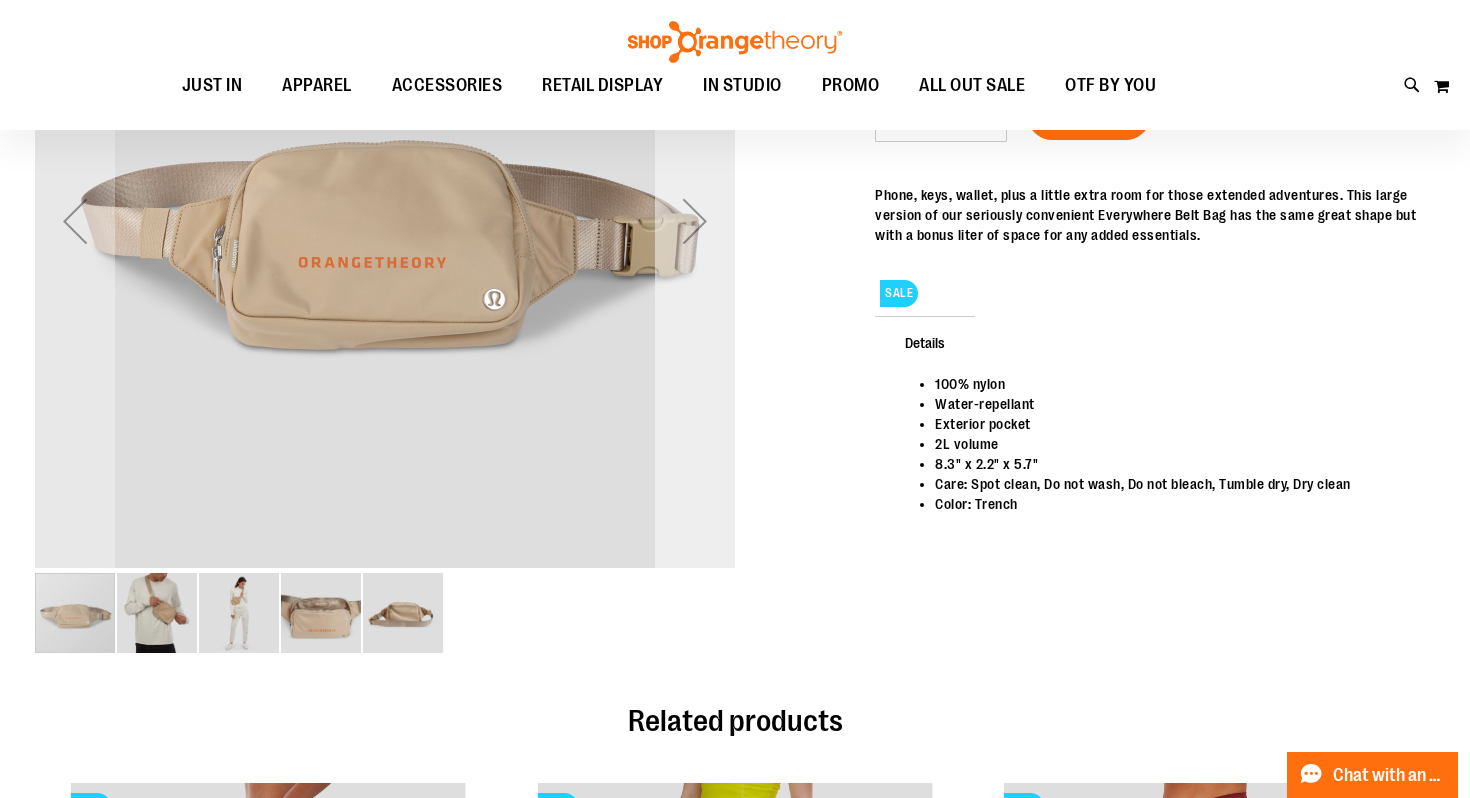 type on "**********" 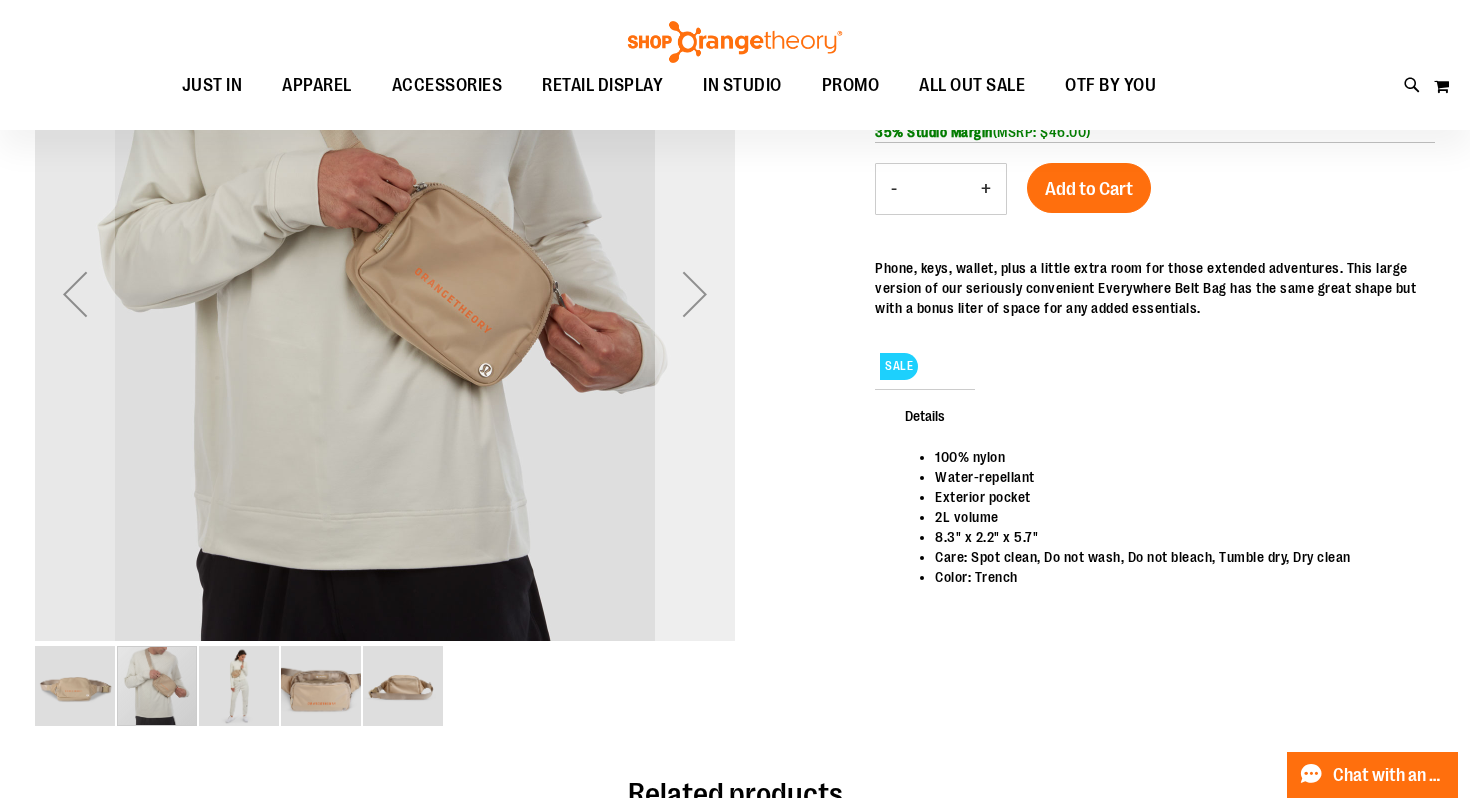 scroll, scrollTop: 121, scrollLeft: 0, axis: vertical 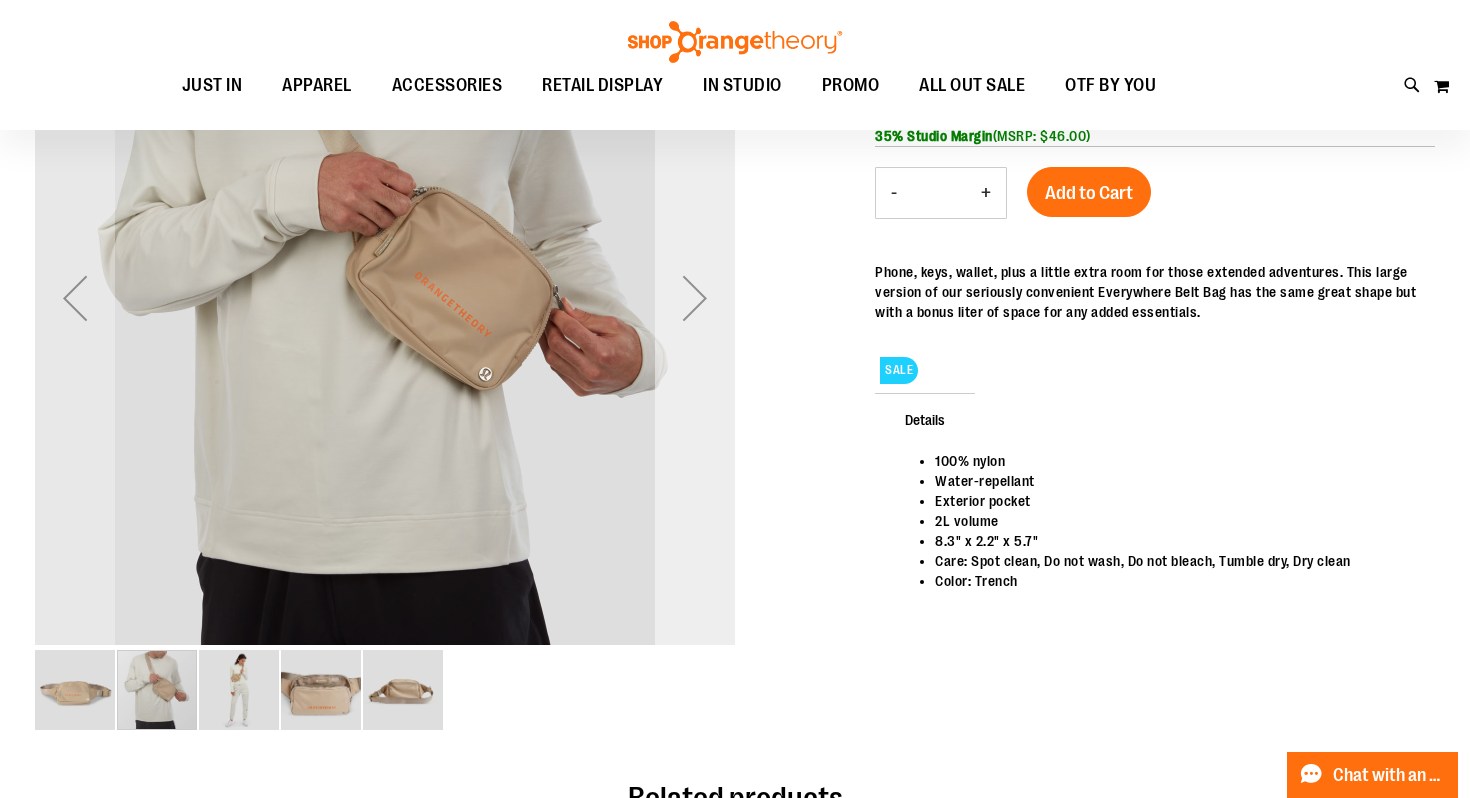 click at bounding box center [695, 298] 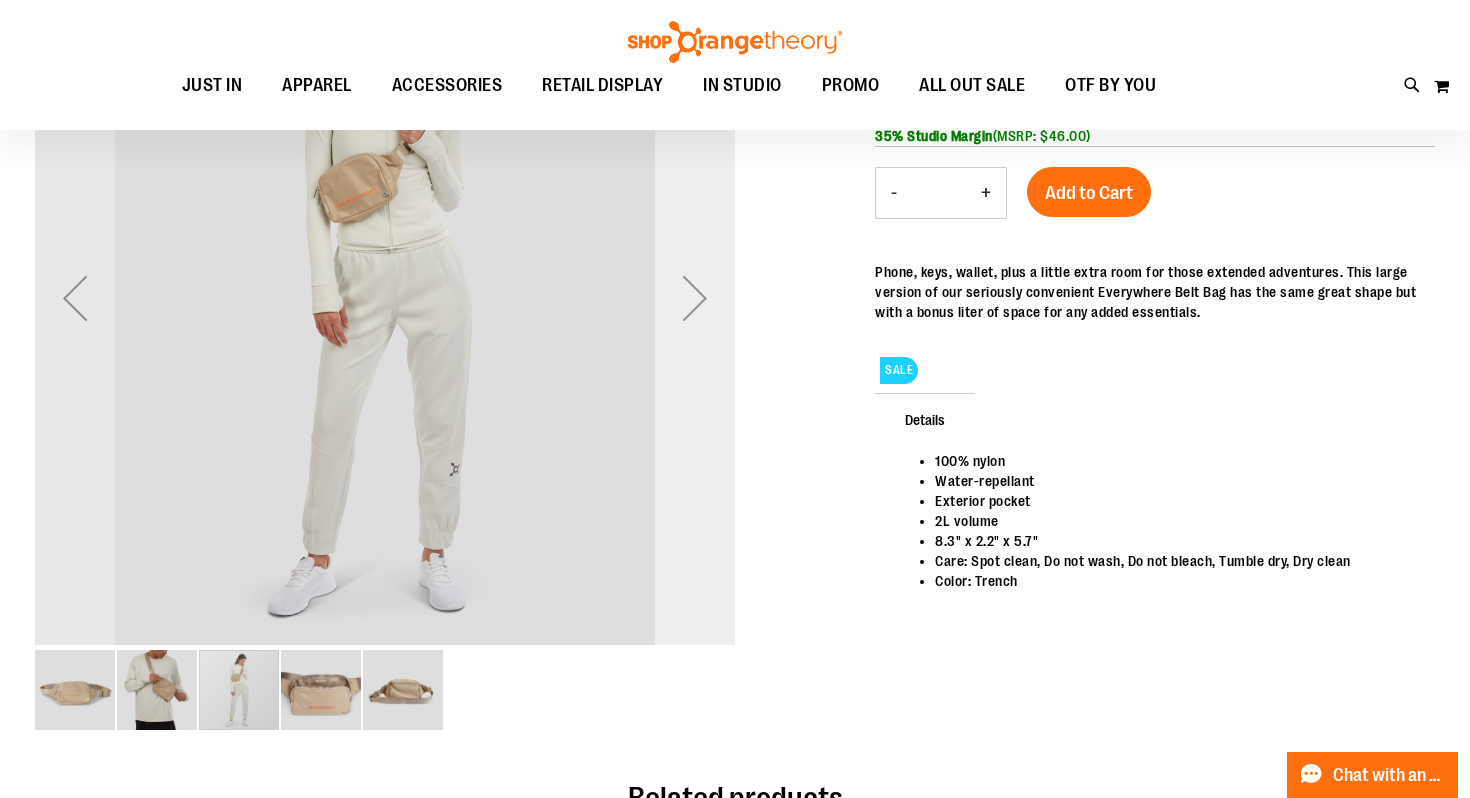 click at bounding box center [695, 298] 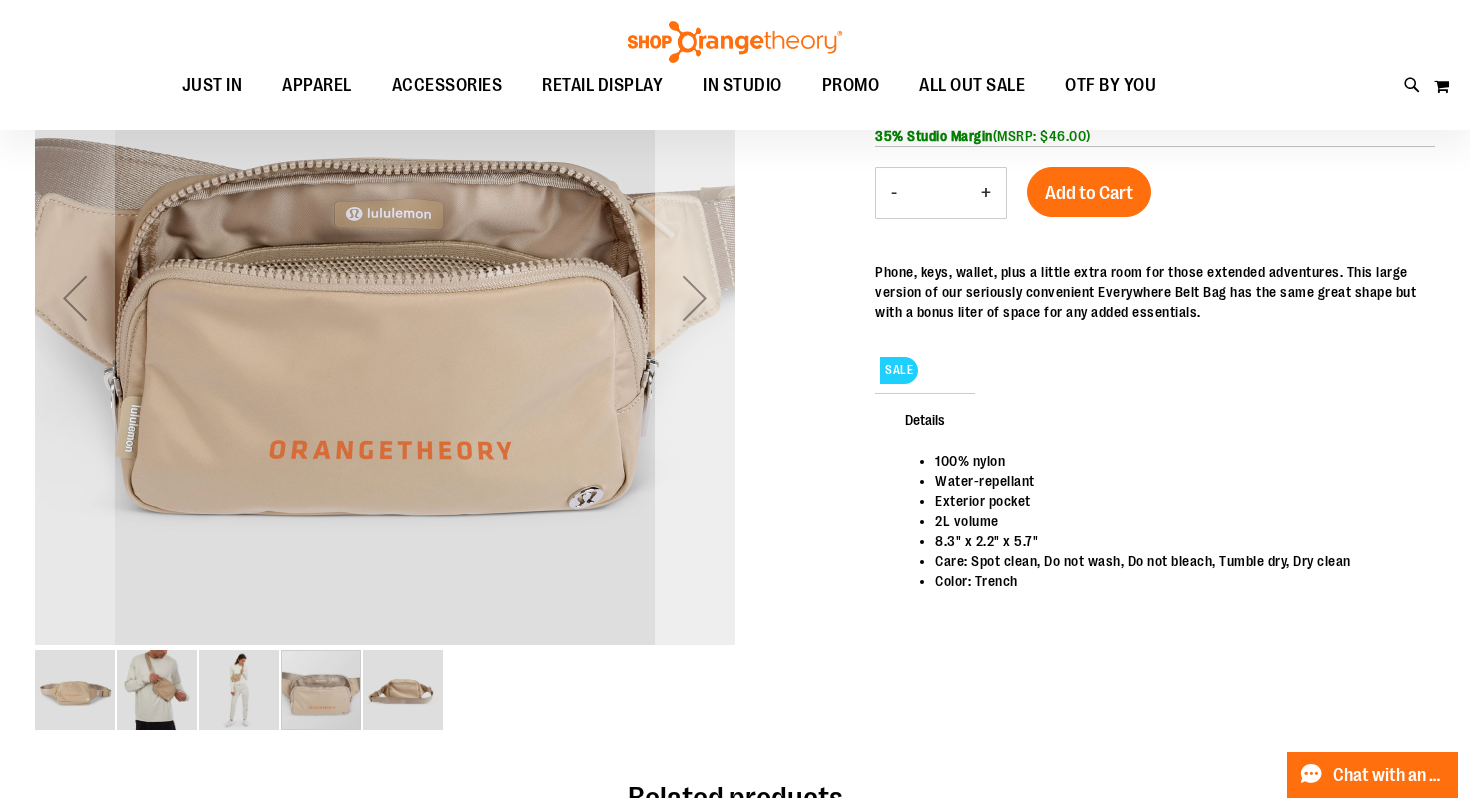 click at bounding box center (695, 298) 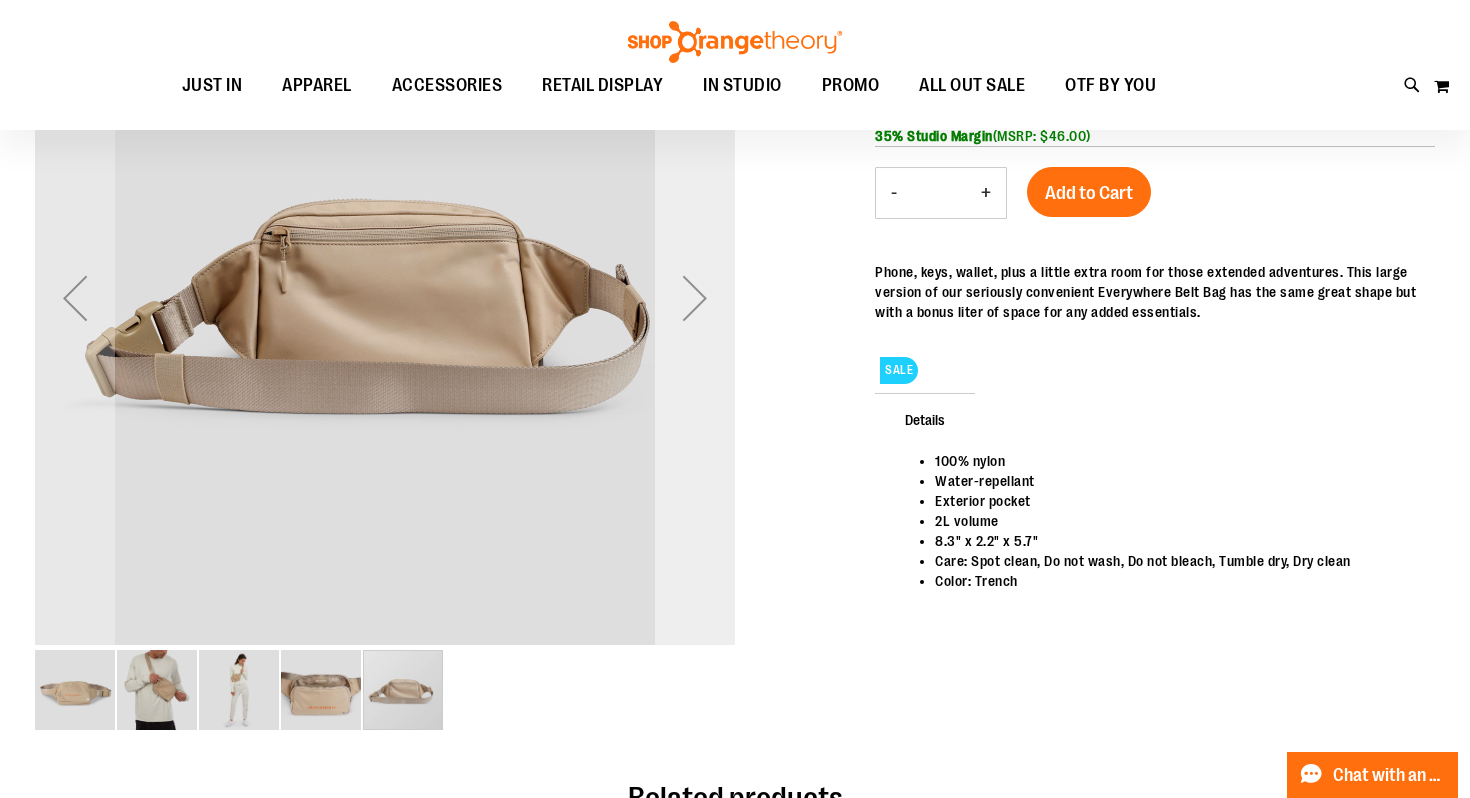 click at bounding box center (695, 298) 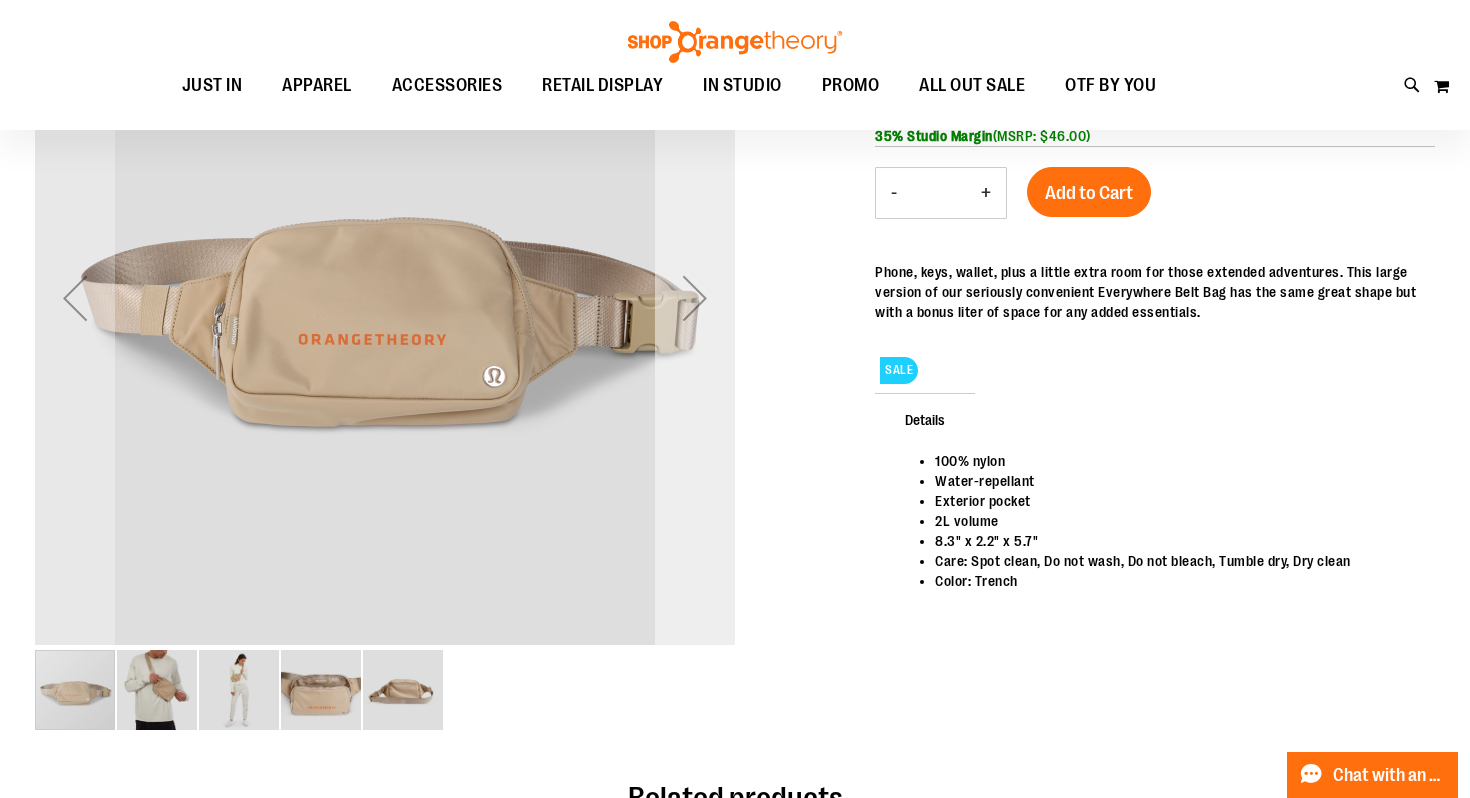click at bounding box center (695, 298) 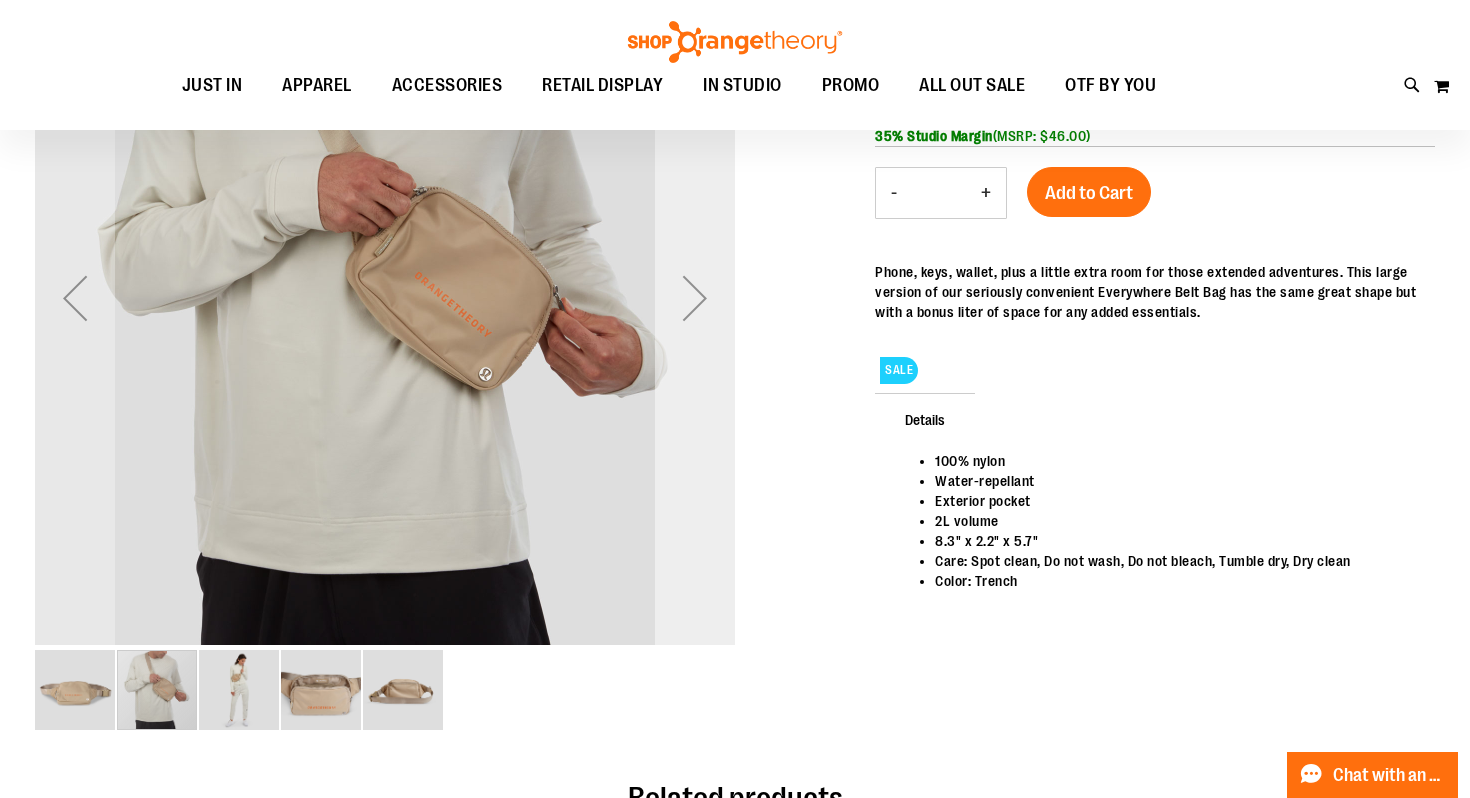 click at bounding box center (695, 298) 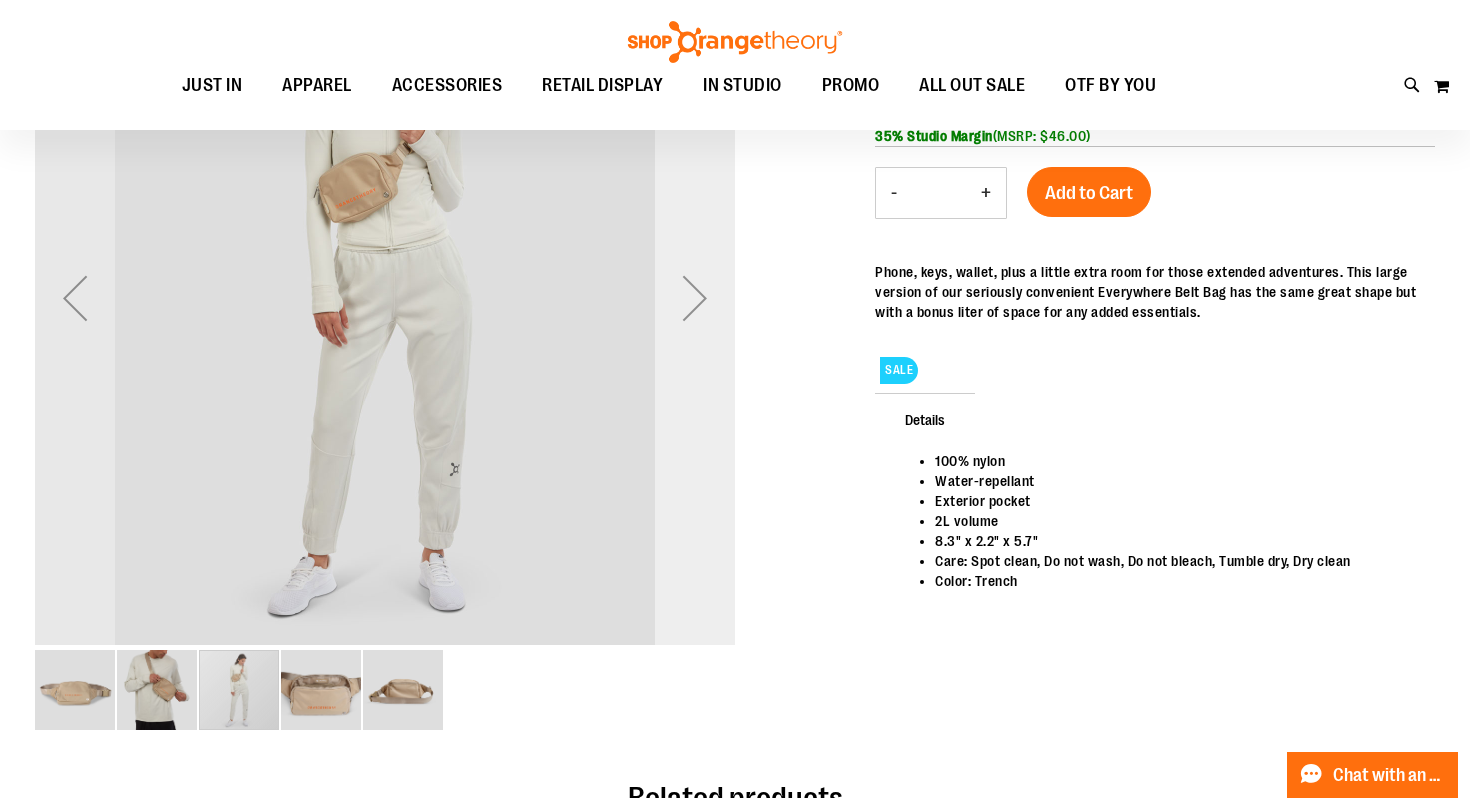 click at bounding box center (695, 298) 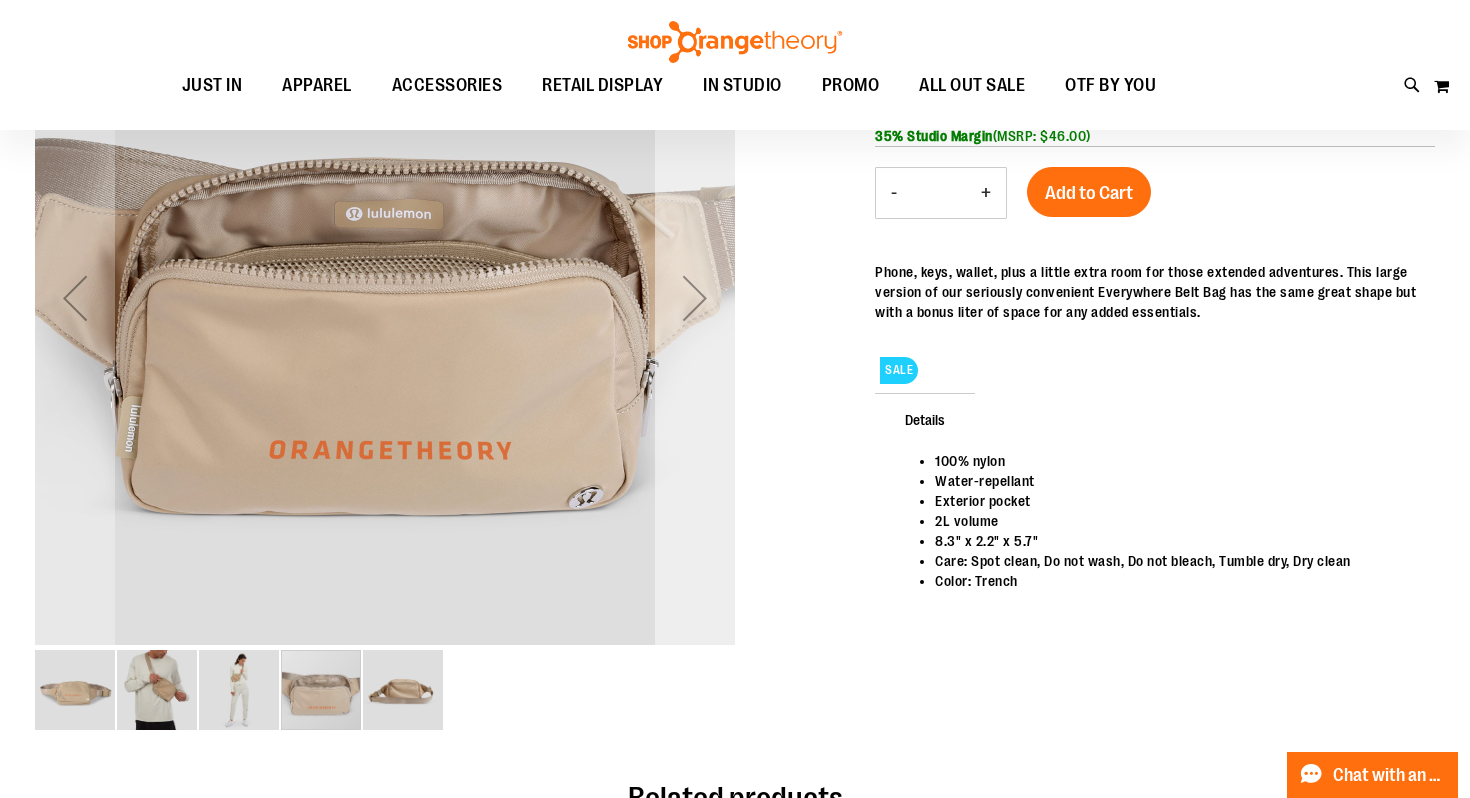 scroll, scrollTop: 0, scrollLeft: 0, axis: both 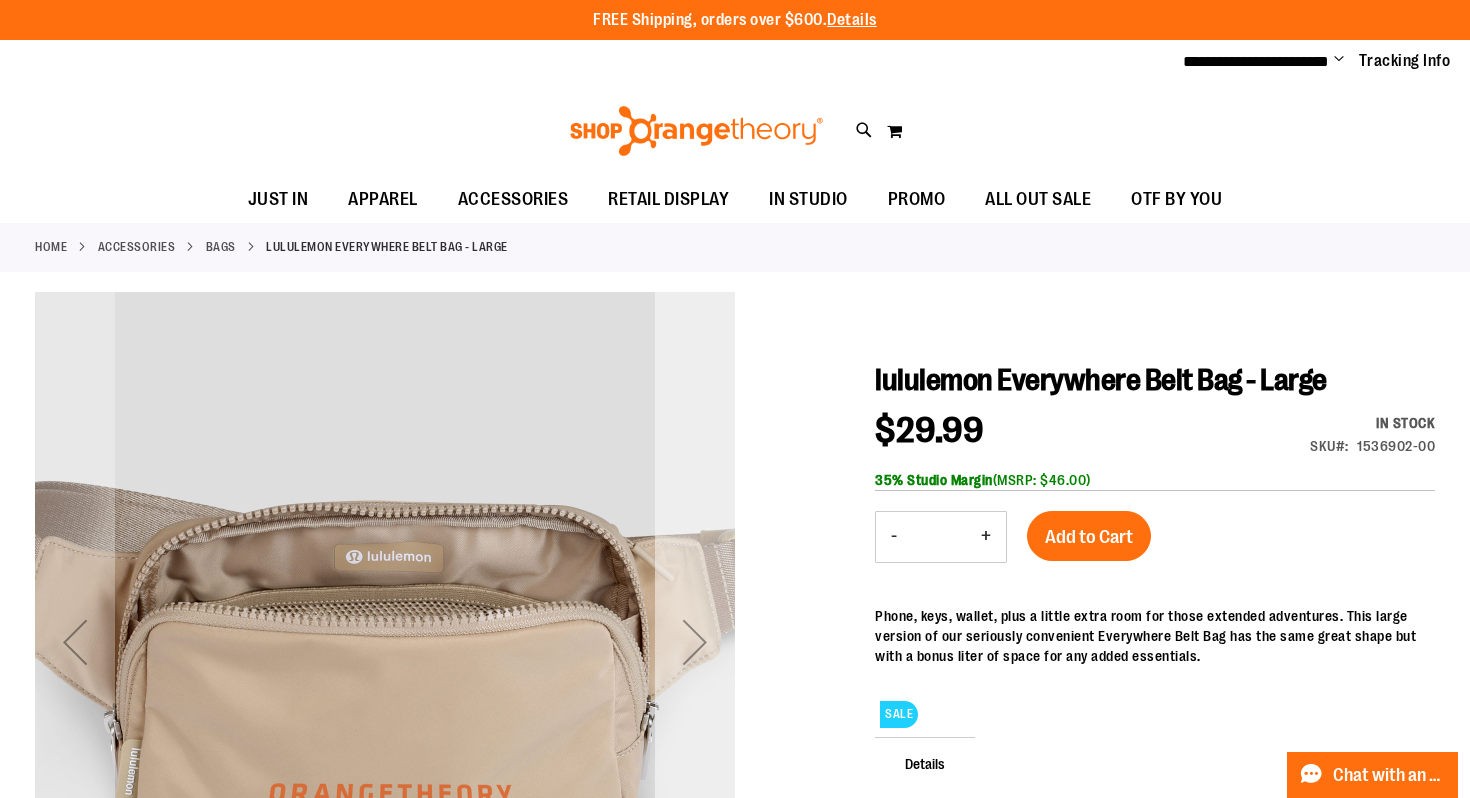 click at bounding box center [695, 642] 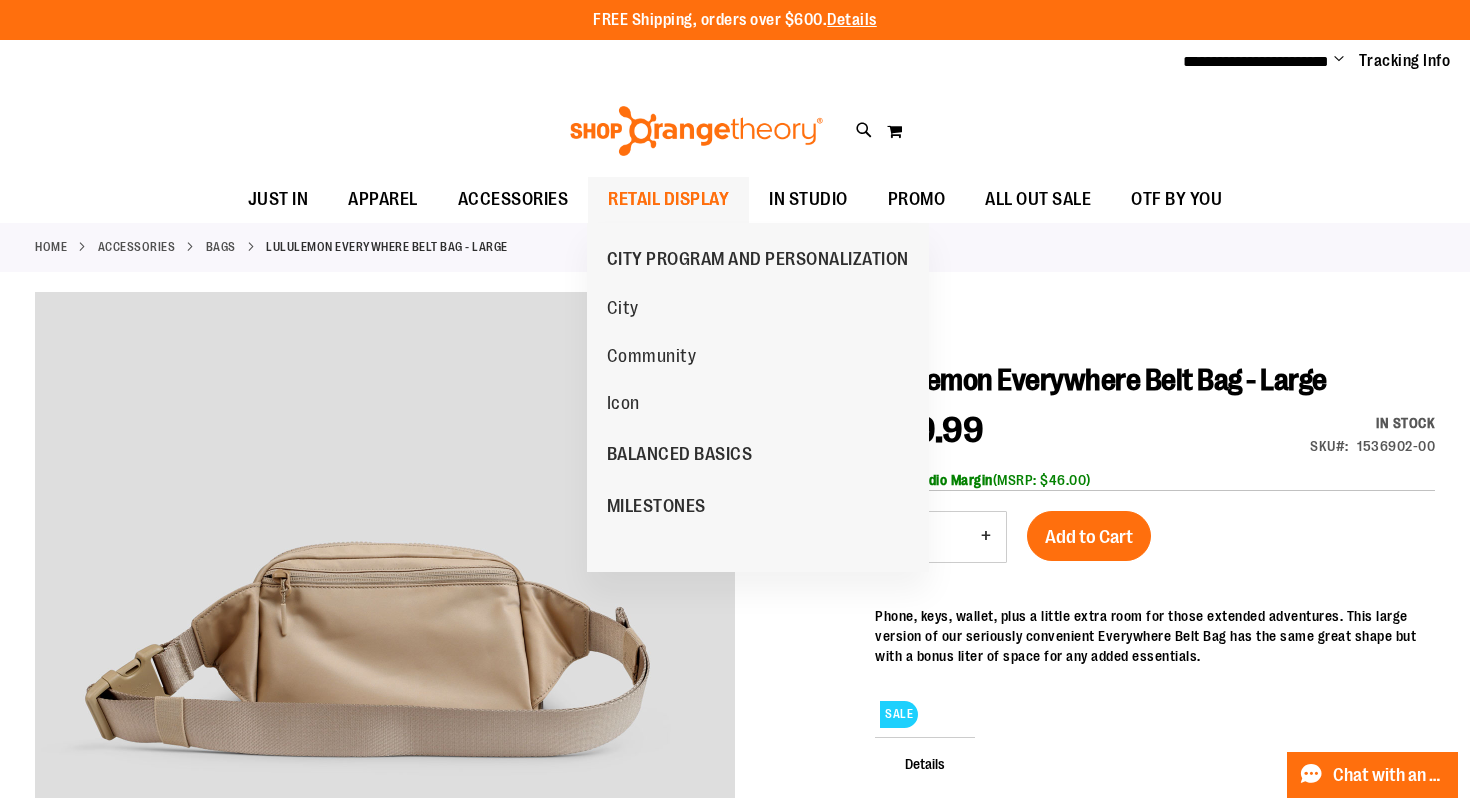 click on "RETAIL DISPLAY" at bounding box center [668, 199] 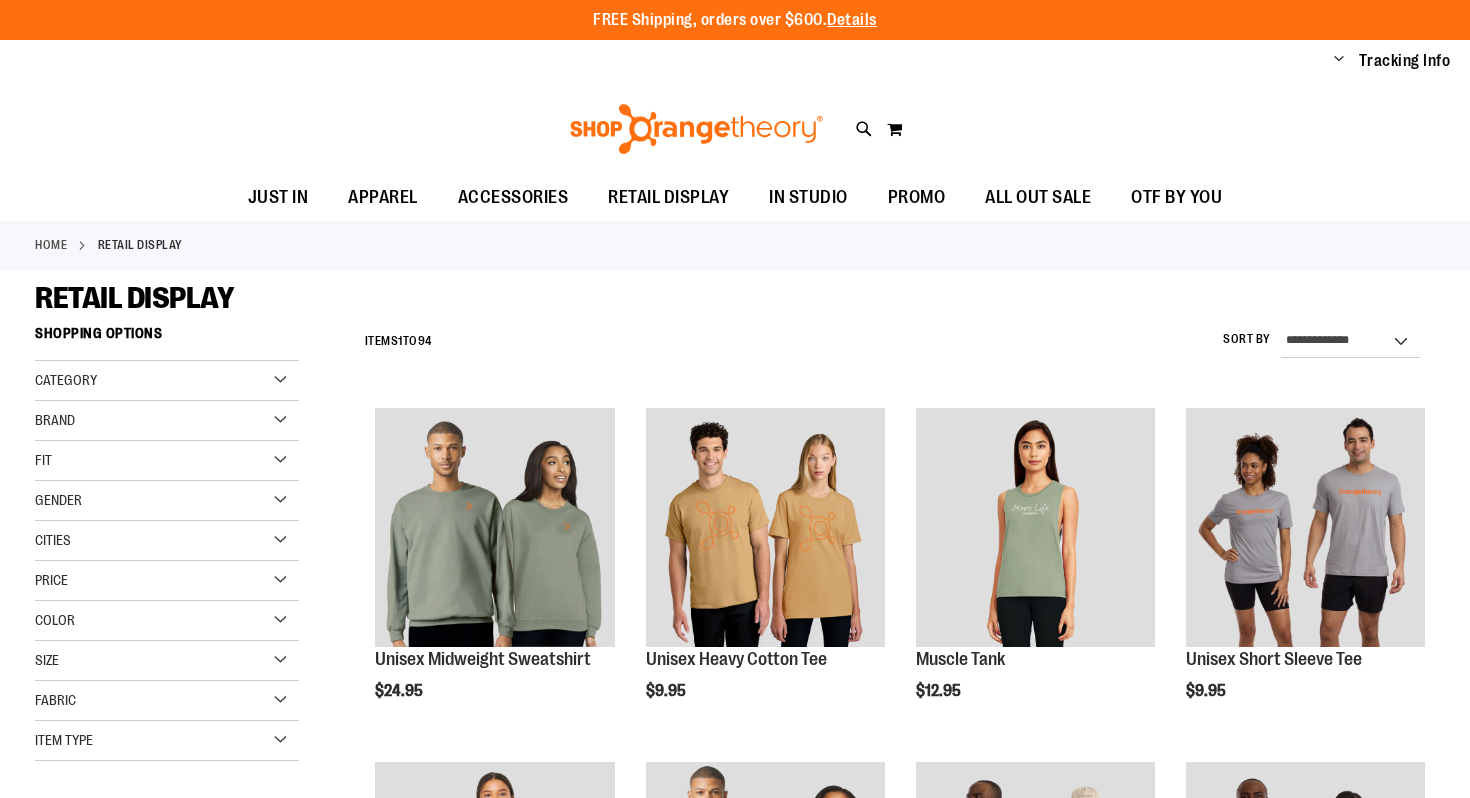 scroll, scrollTop: 0, scrollLeft: 0, axis: both 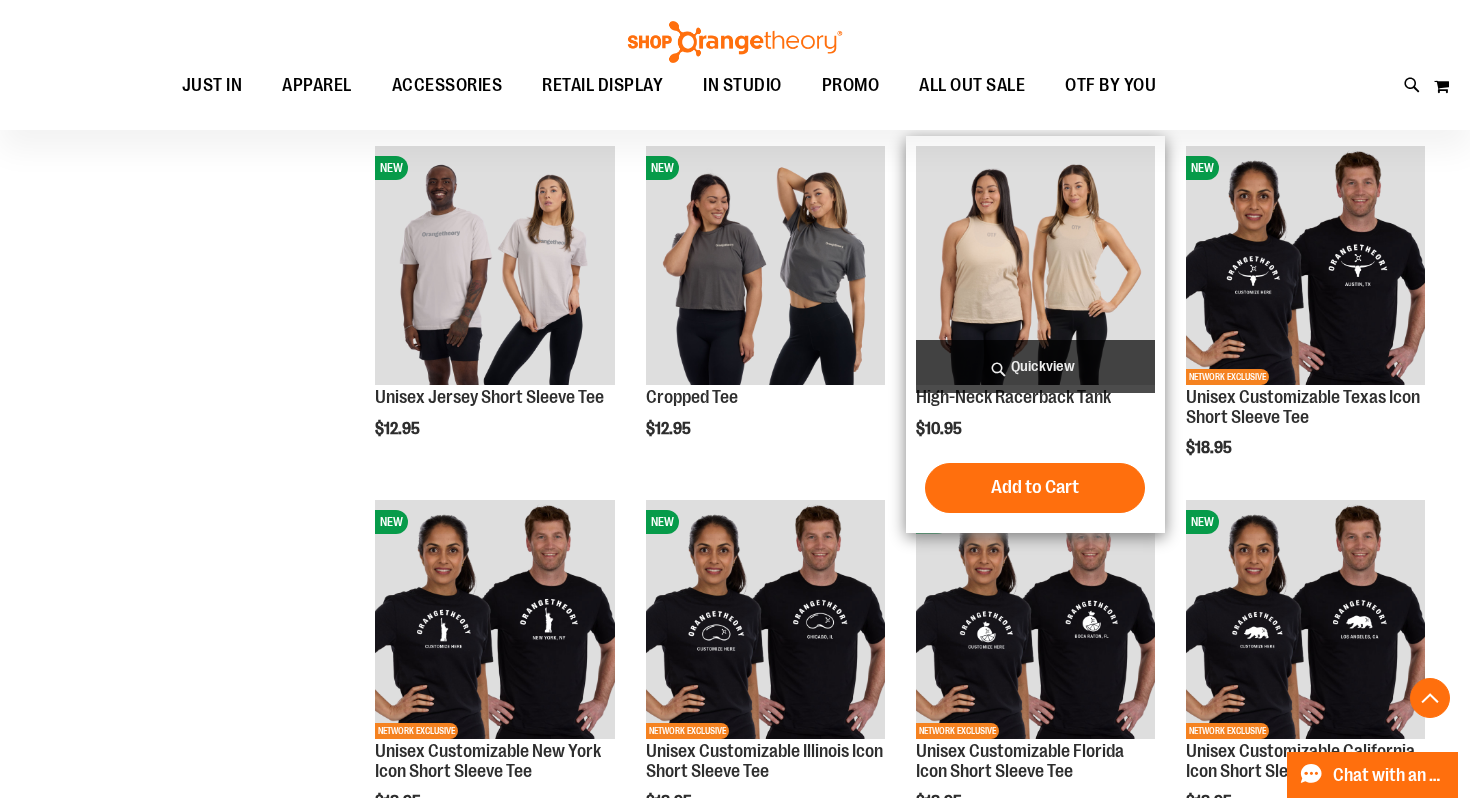type on "**********" 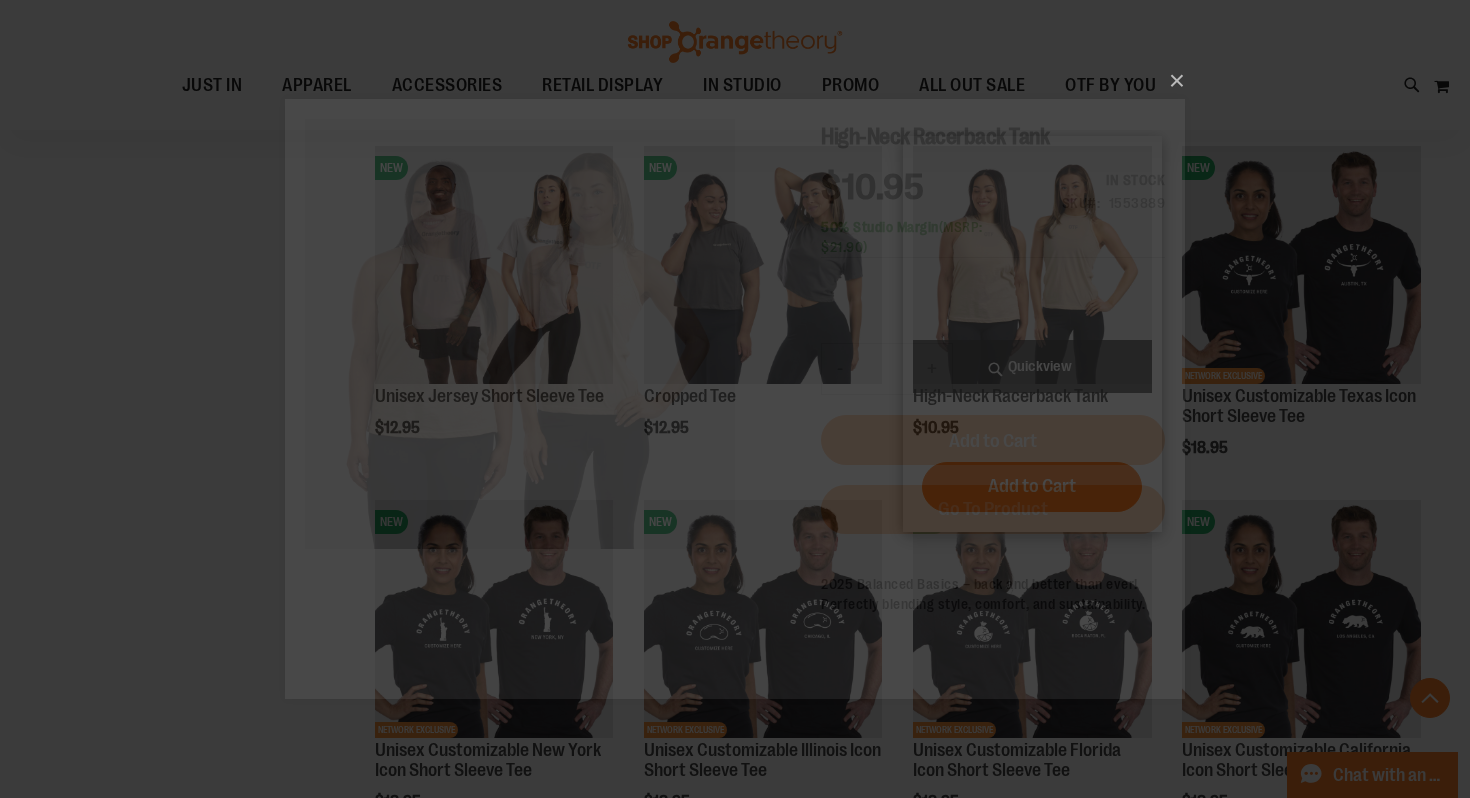 scroll, scrollTop: 0, scrollLeft: 0, axis: both 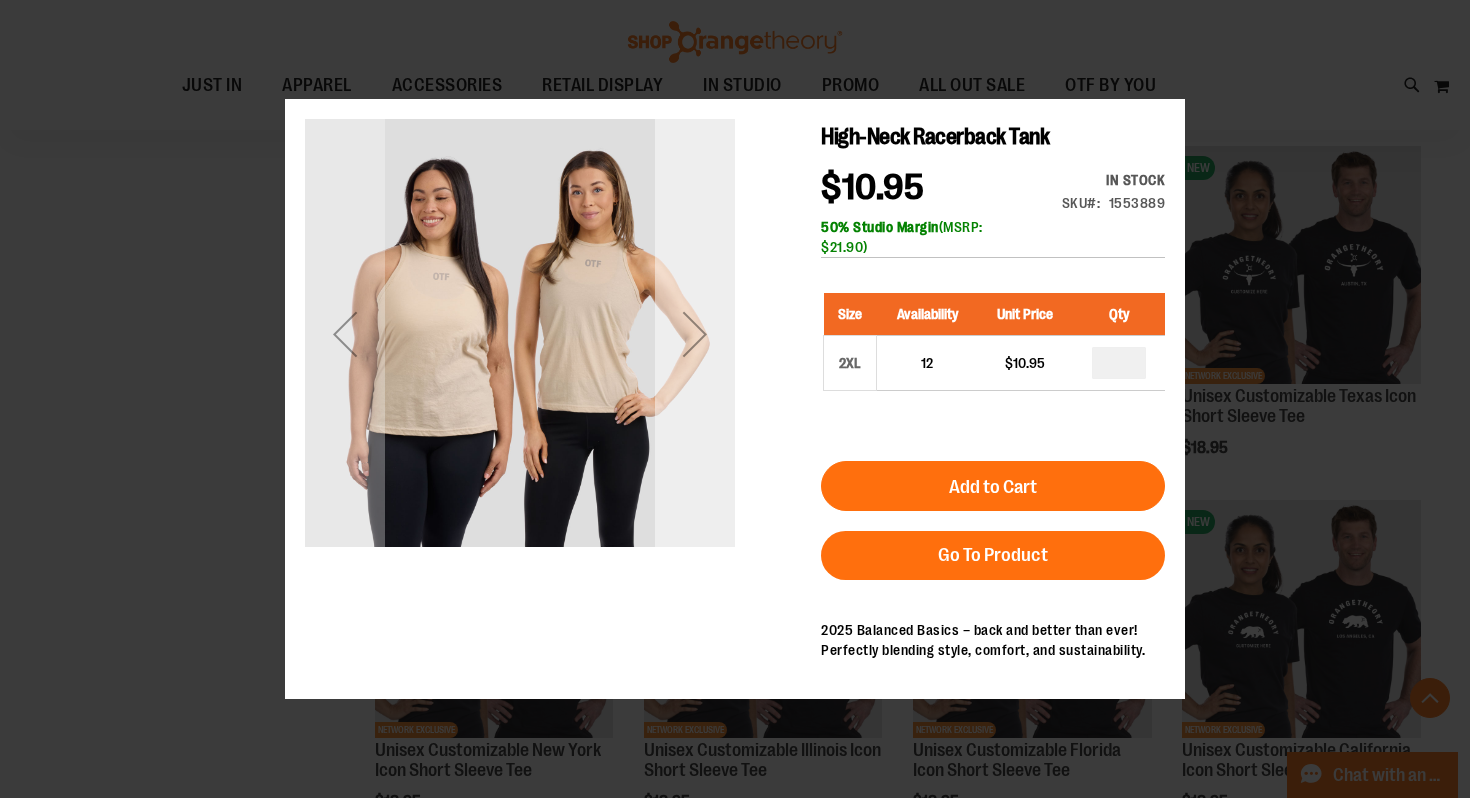 click at bounding box center (695, 333) 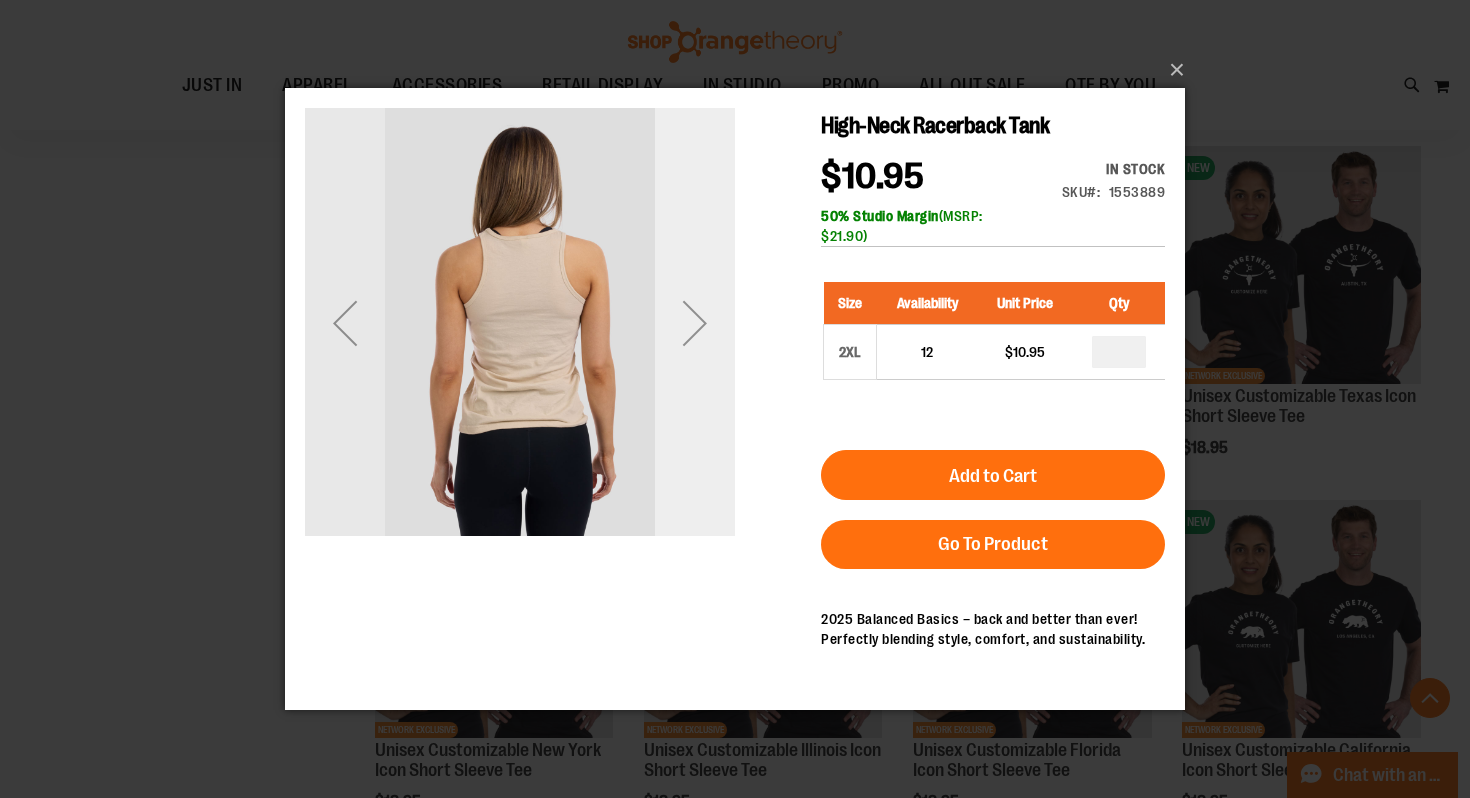 click at bounding box center [695, 323] 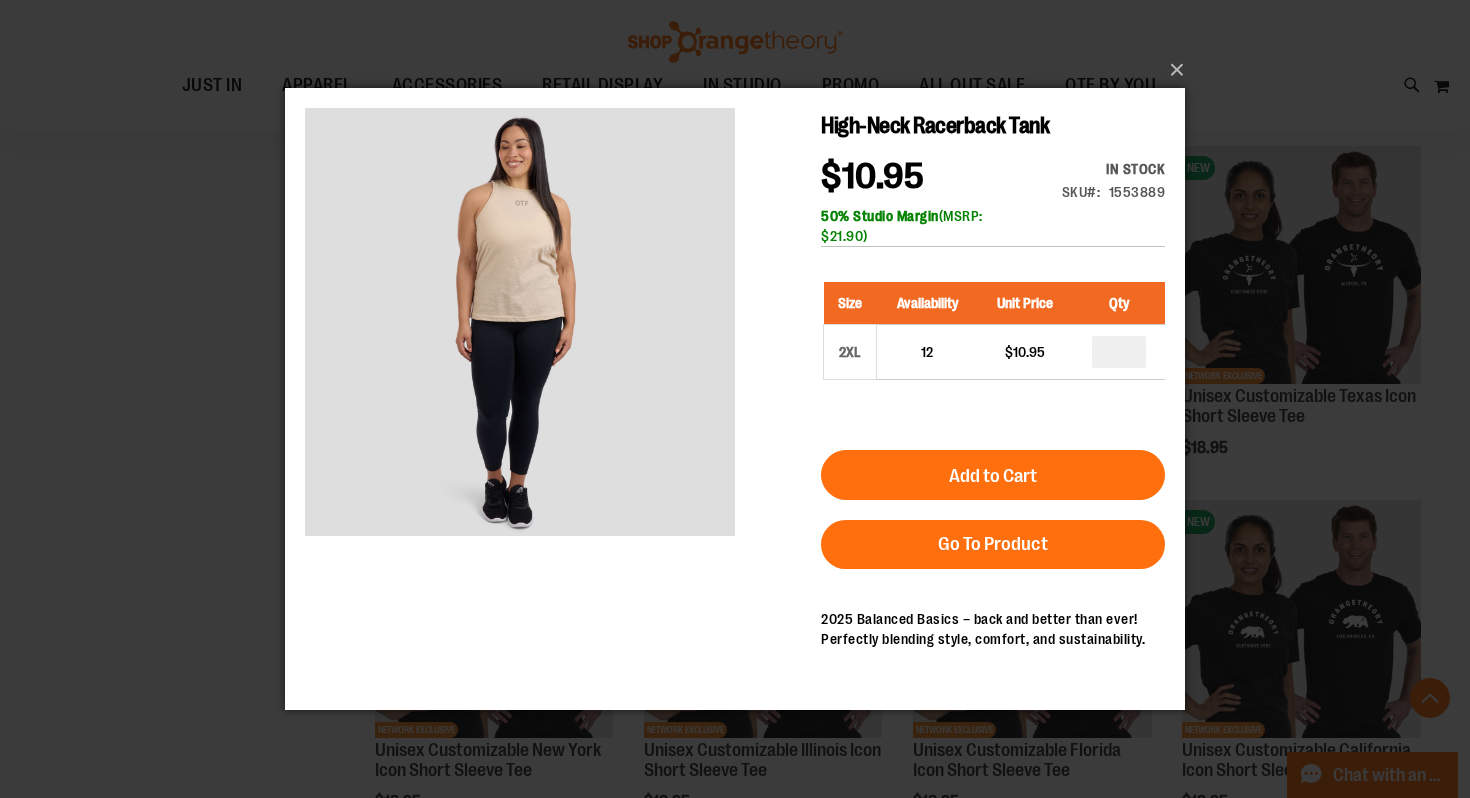 click on "×" at bounding box center (735, 399) 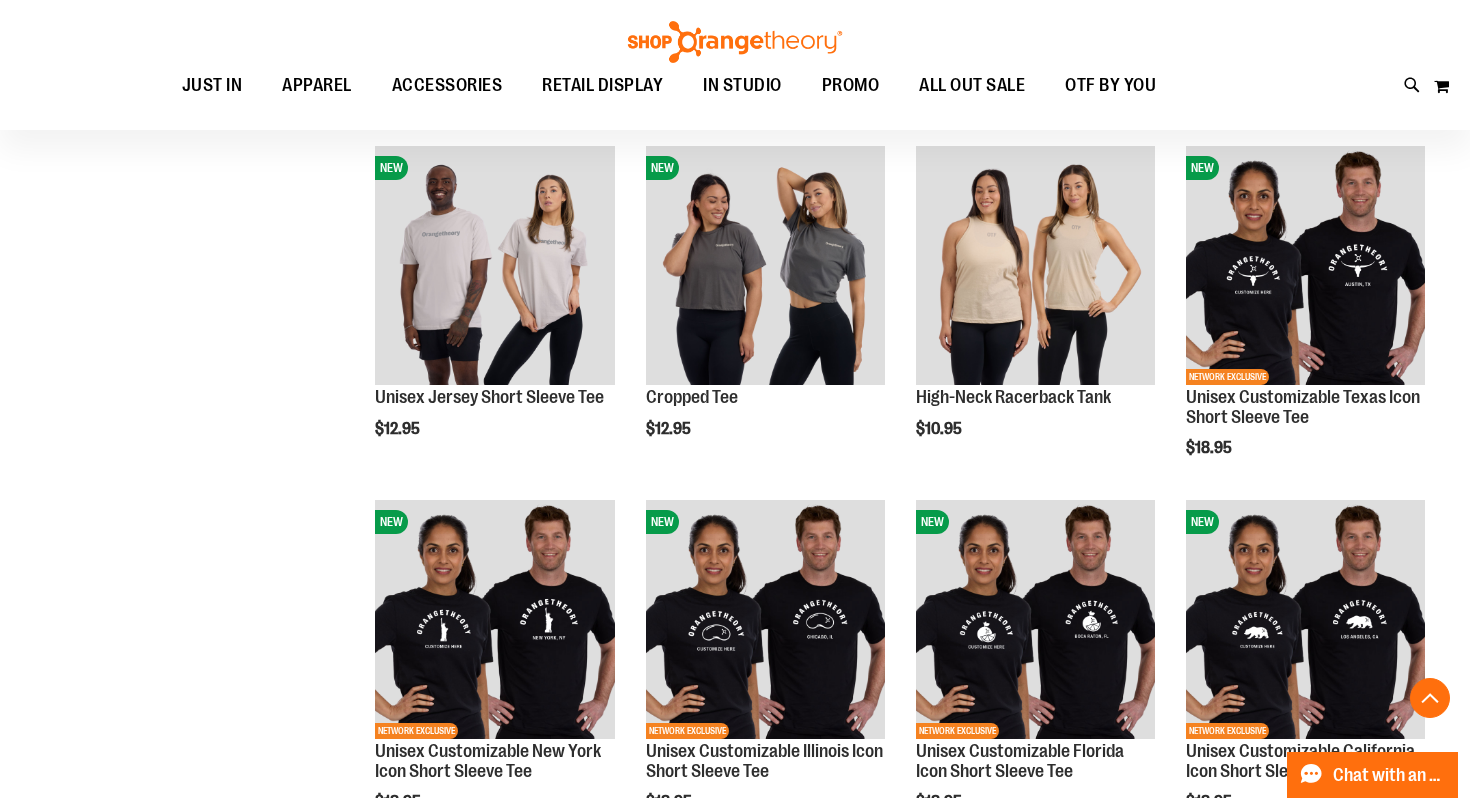 scroll, scrollTop: 383, scrollLeft: 0, axis: vertical 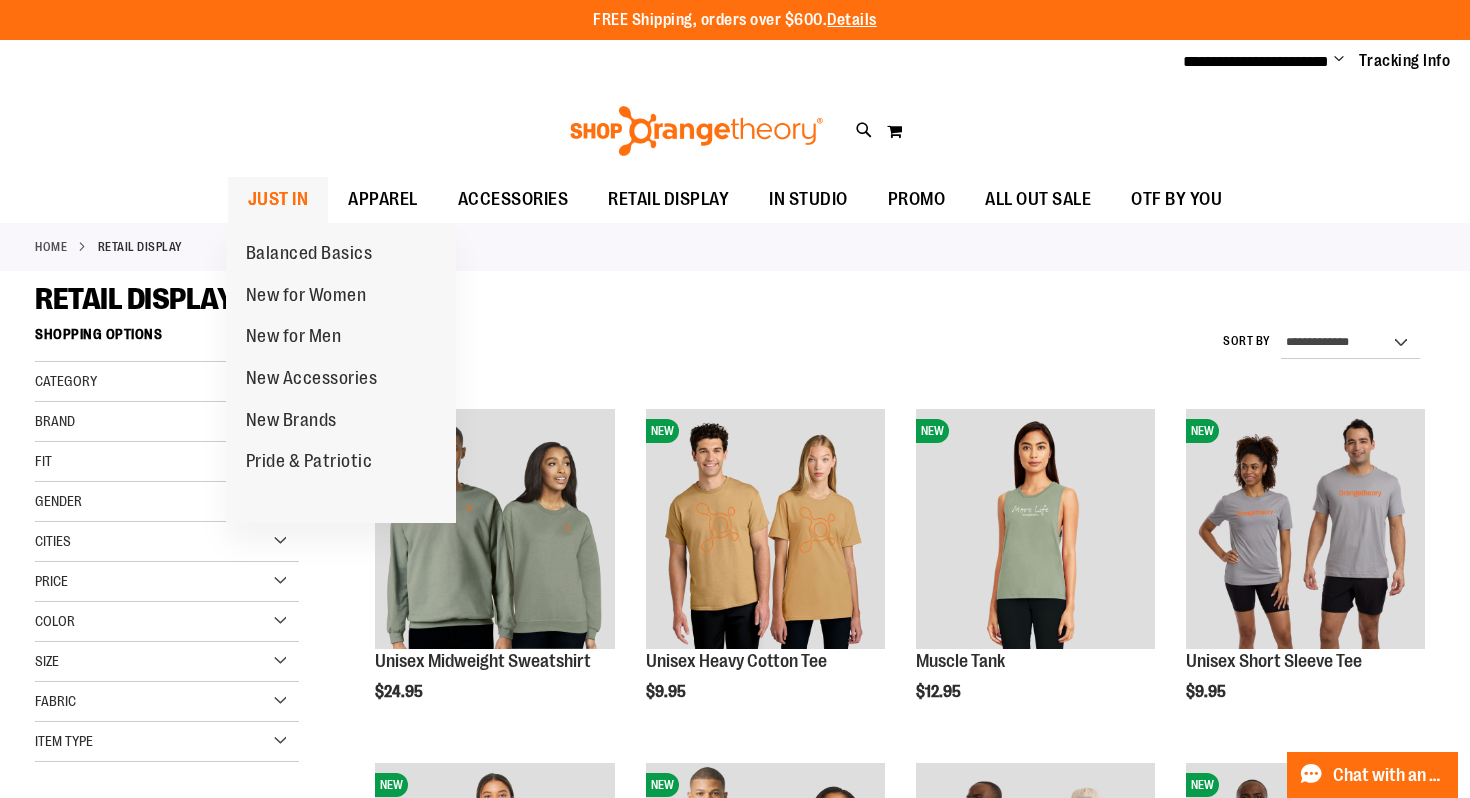 click on "JUST IN" at bounding box center [278, 199] 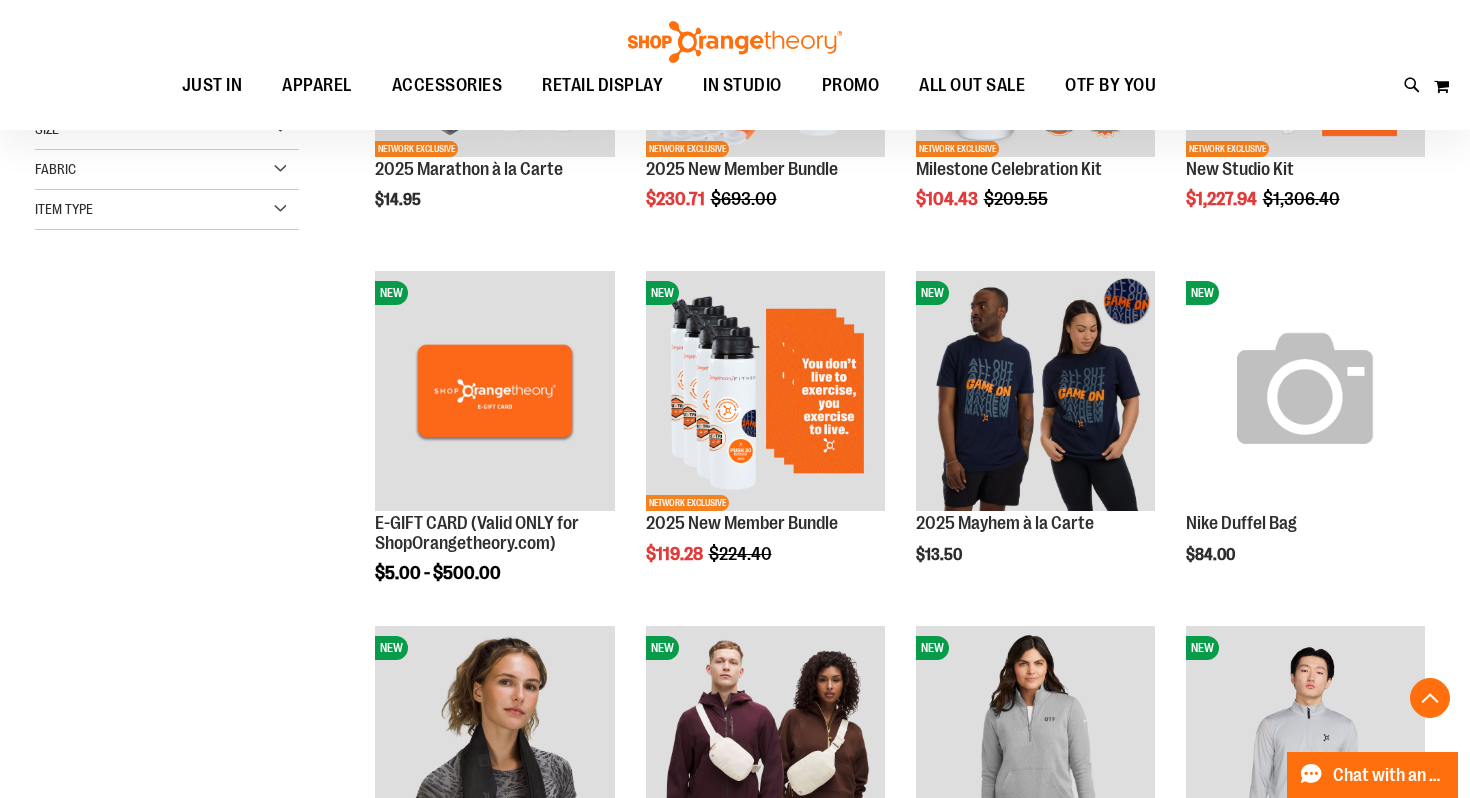 scroll, scrollTop: 557, scrollLeft: 0, axis: vertical 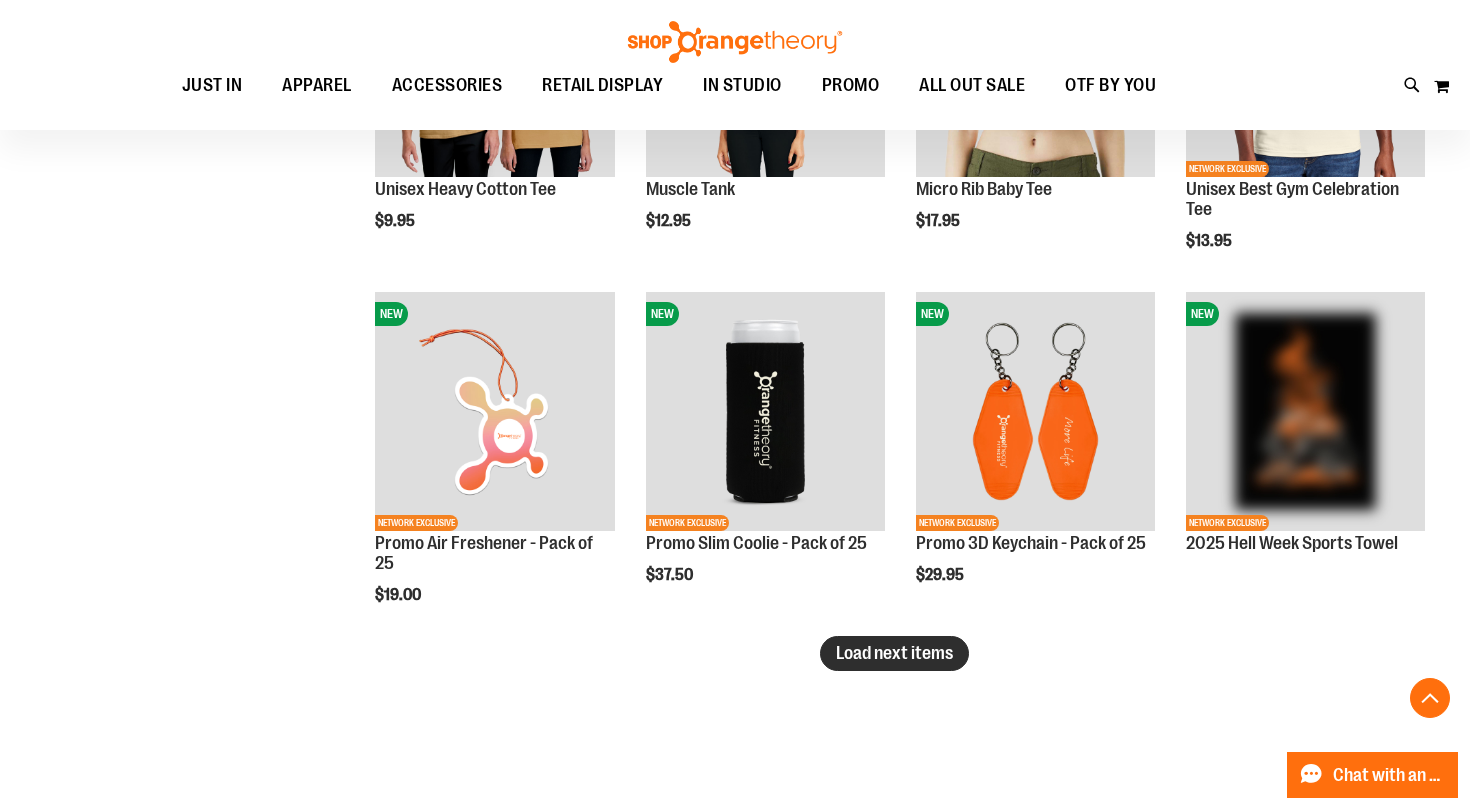 type on "**********" 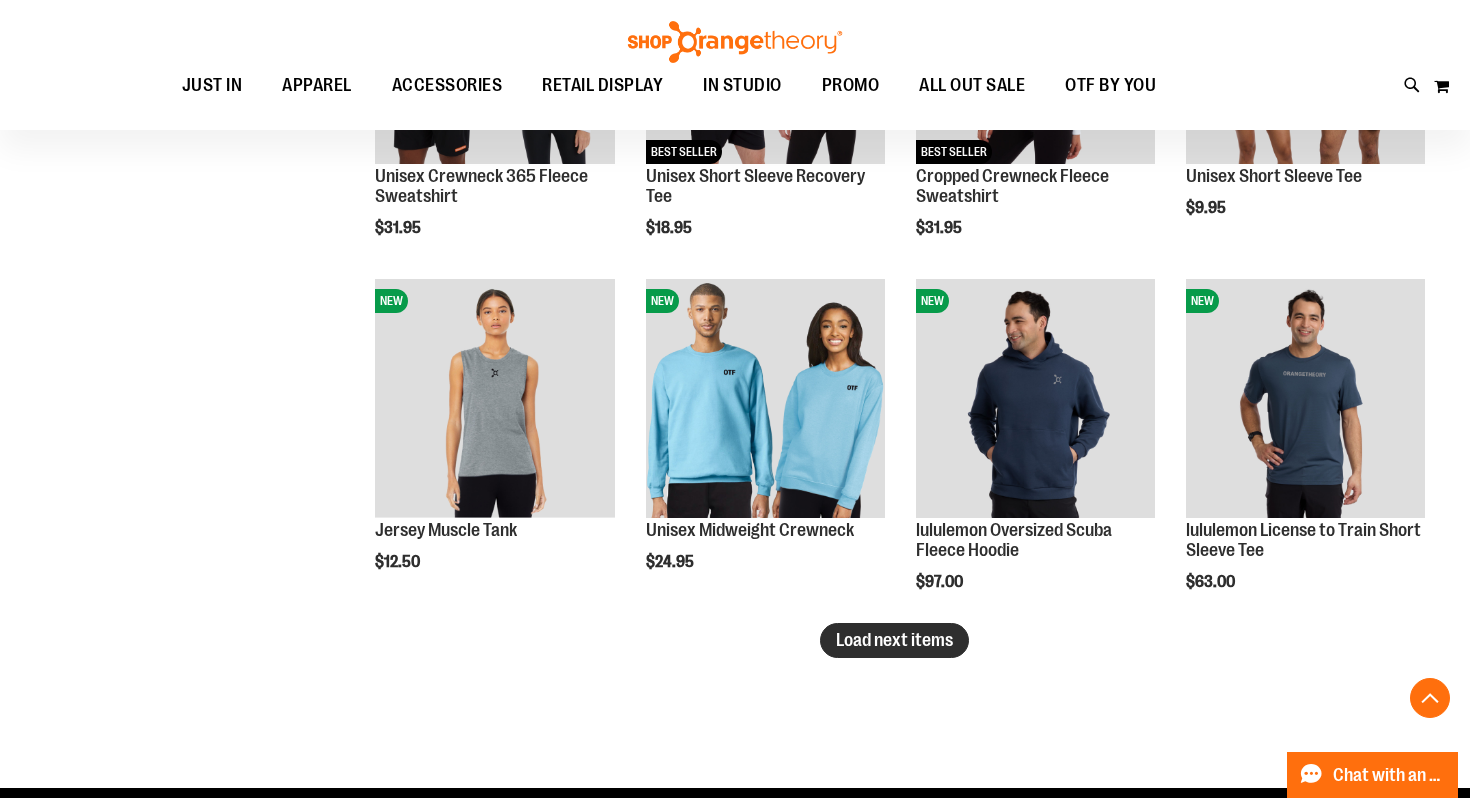 click on "Load next items" at bounding box center (894, 640) 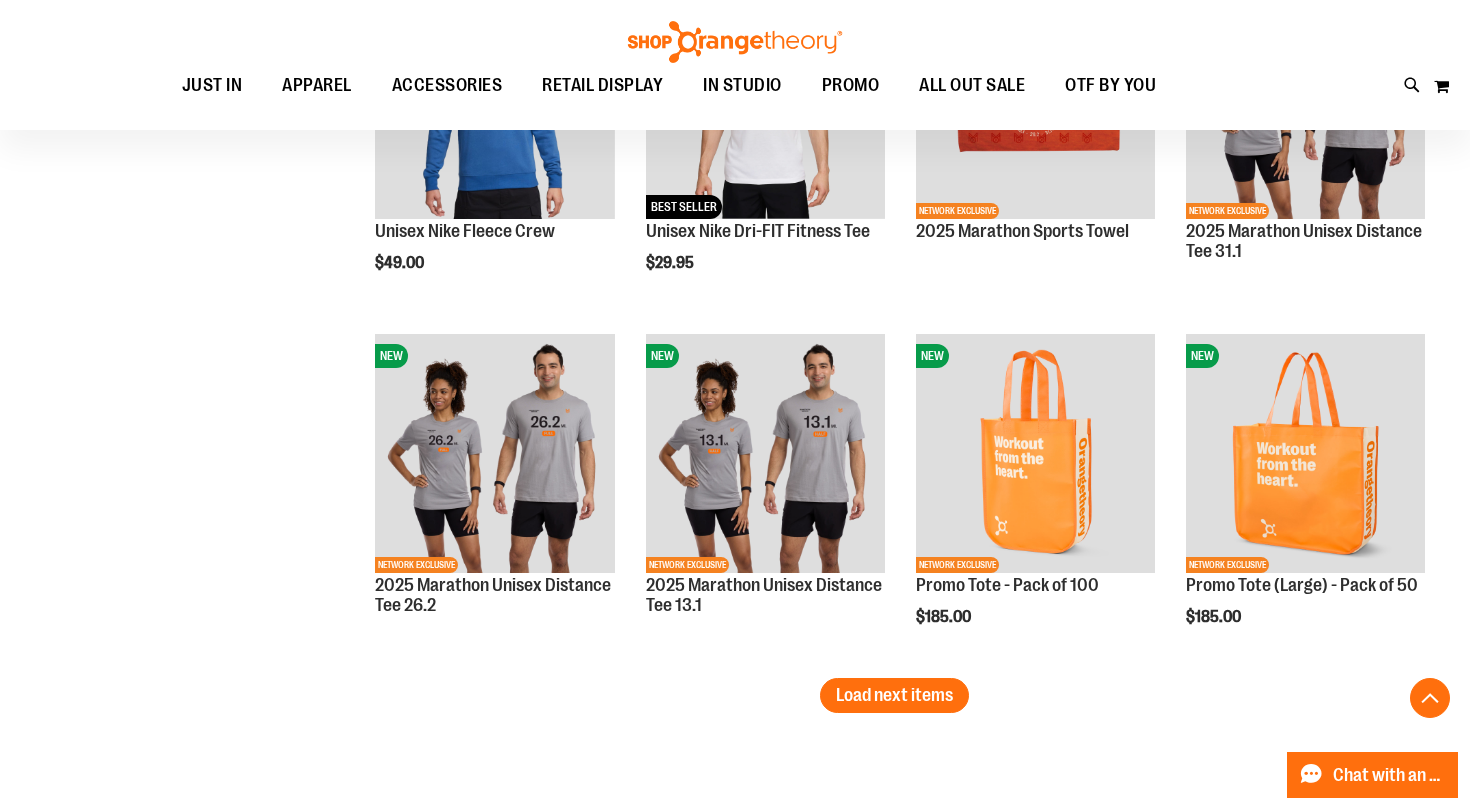 scroll, scrollTop: 5032, scrollLeft: 0, axis: vertical 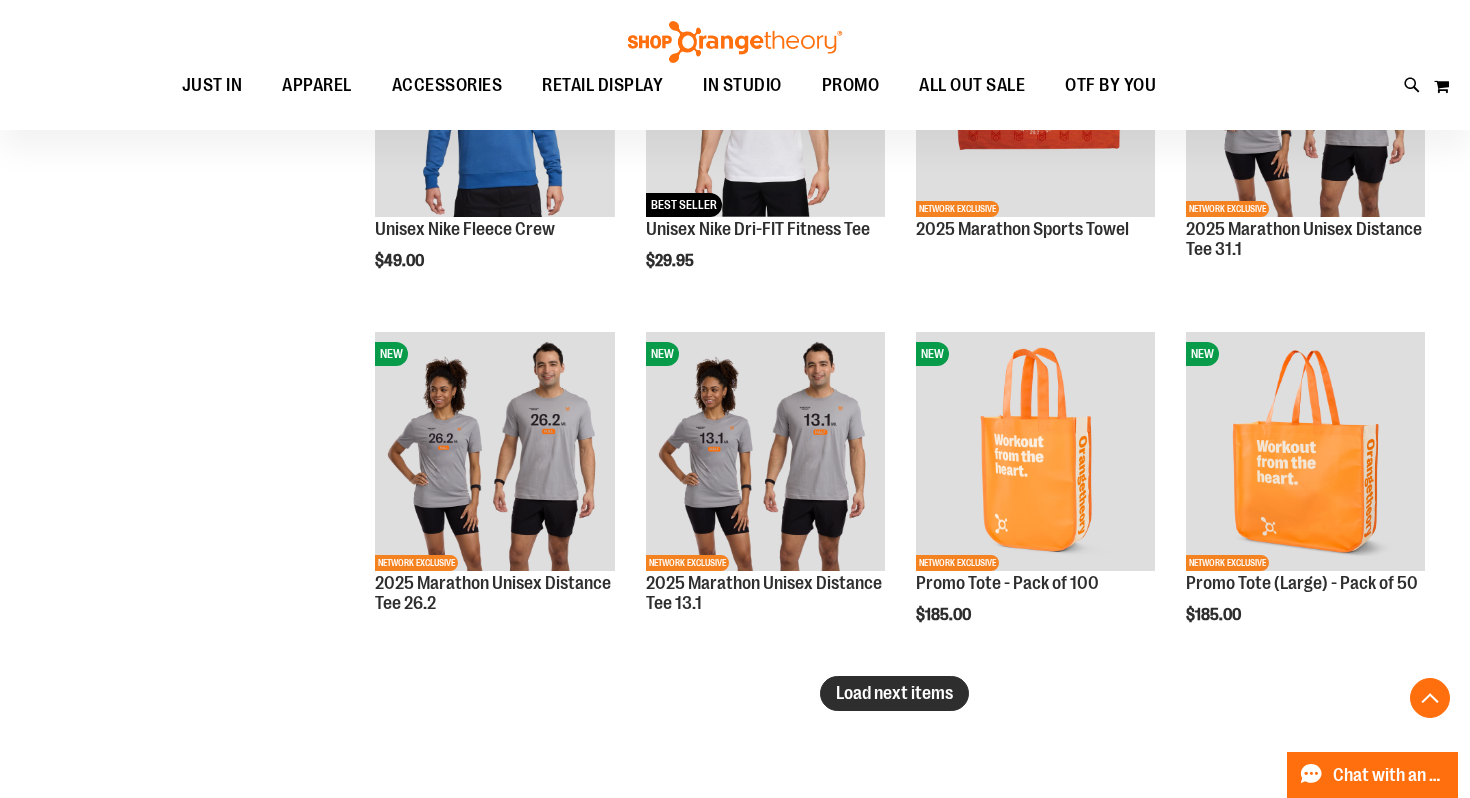 click on "Load next items" at bounding box center (894, 693) 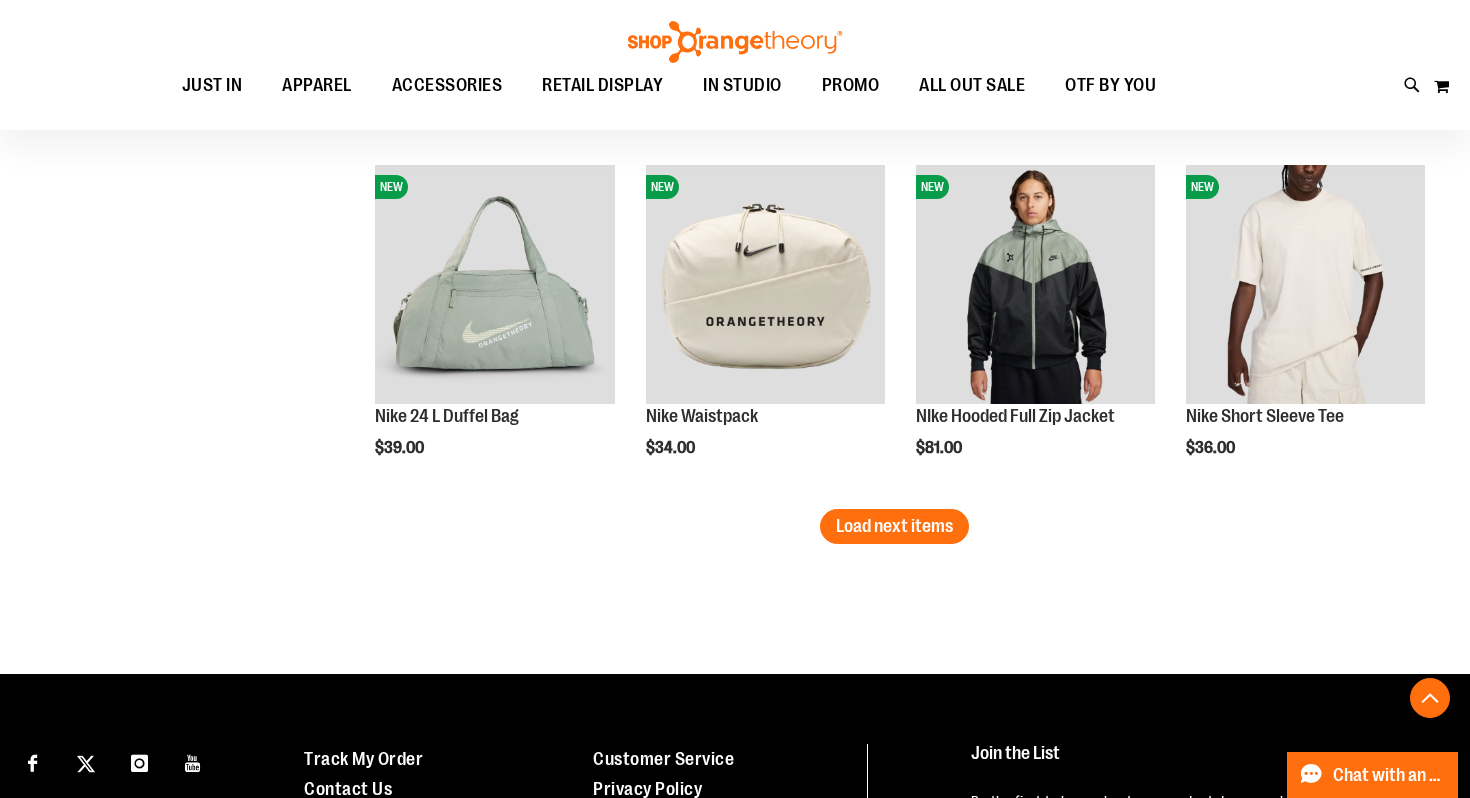 scroll, scrollTop: 6273, scrollLeft: 0, axis: vertical 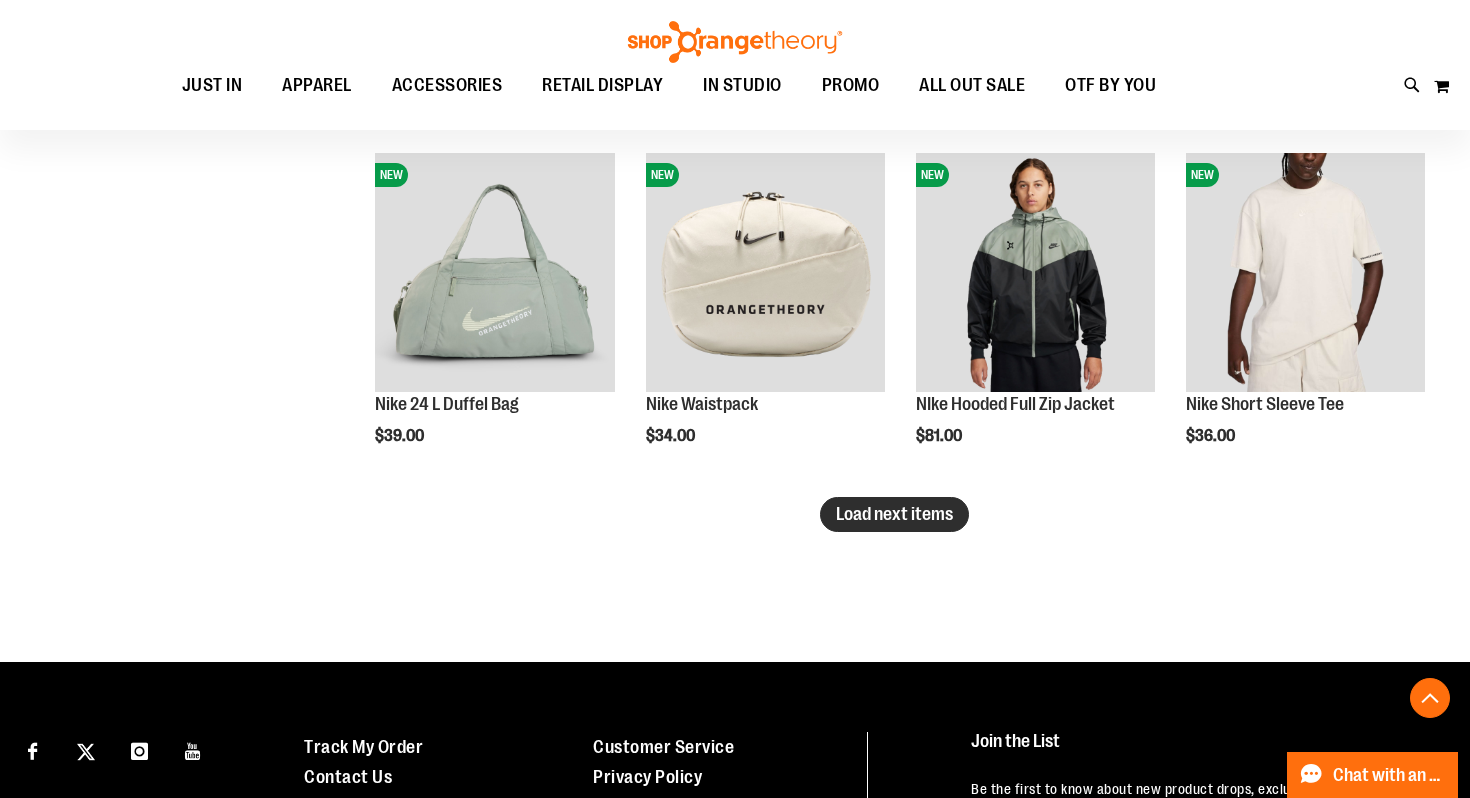 click on "Load next items" at bounding box center (894, 514) 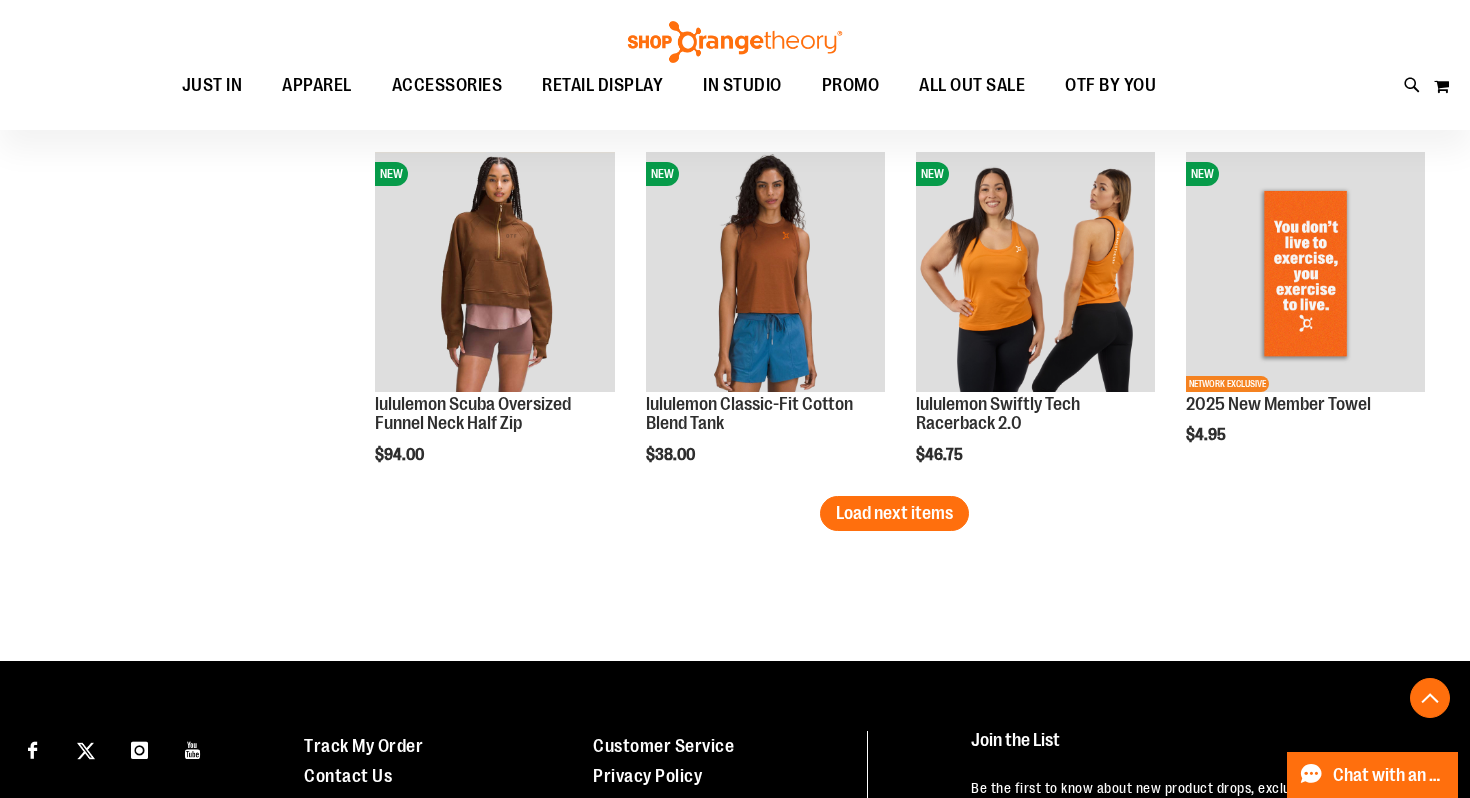 scroll, scrollTop: 7369, scrollLeft: 0, axis: vertical 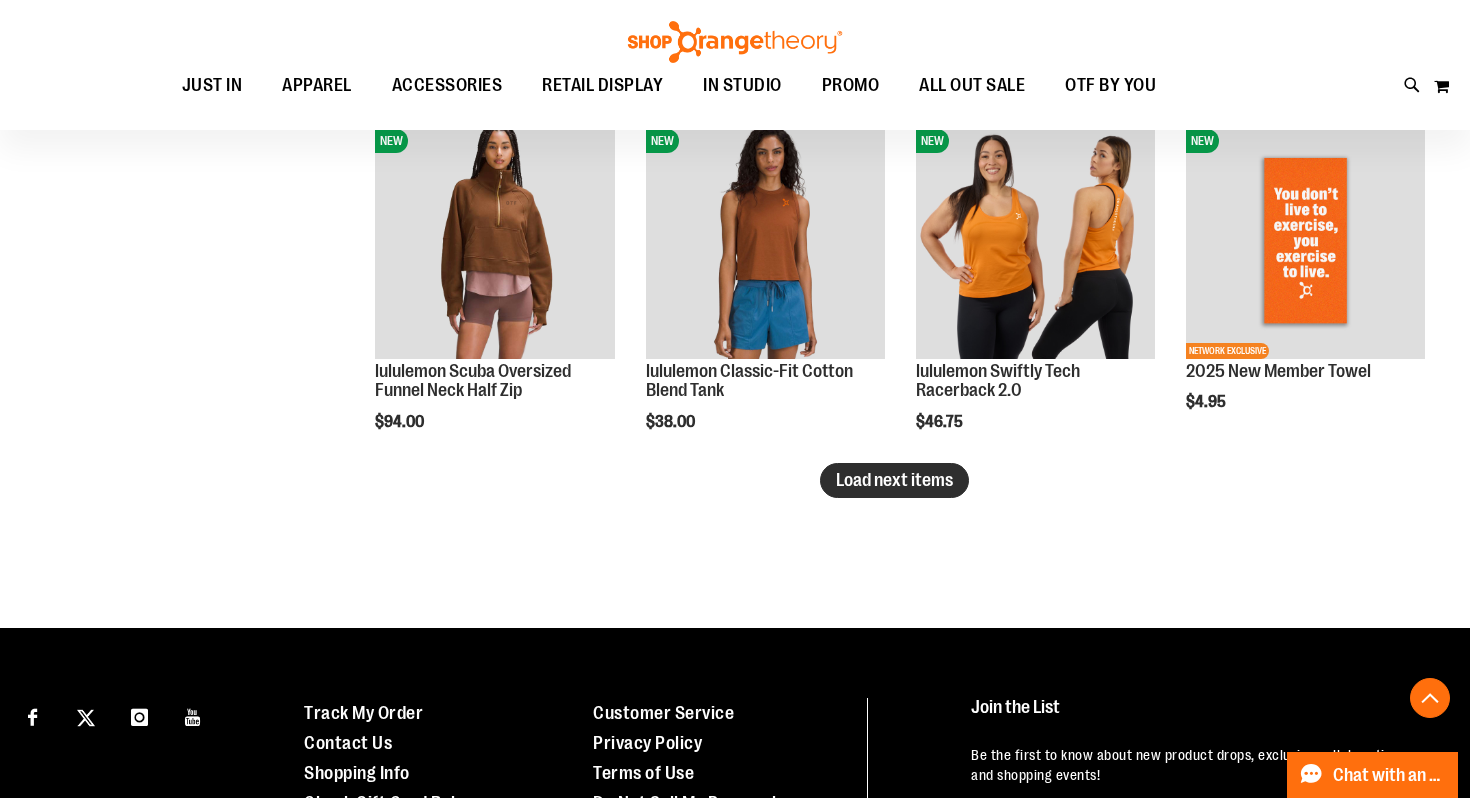 click on "Load next items" at bounding box center [894, 480] 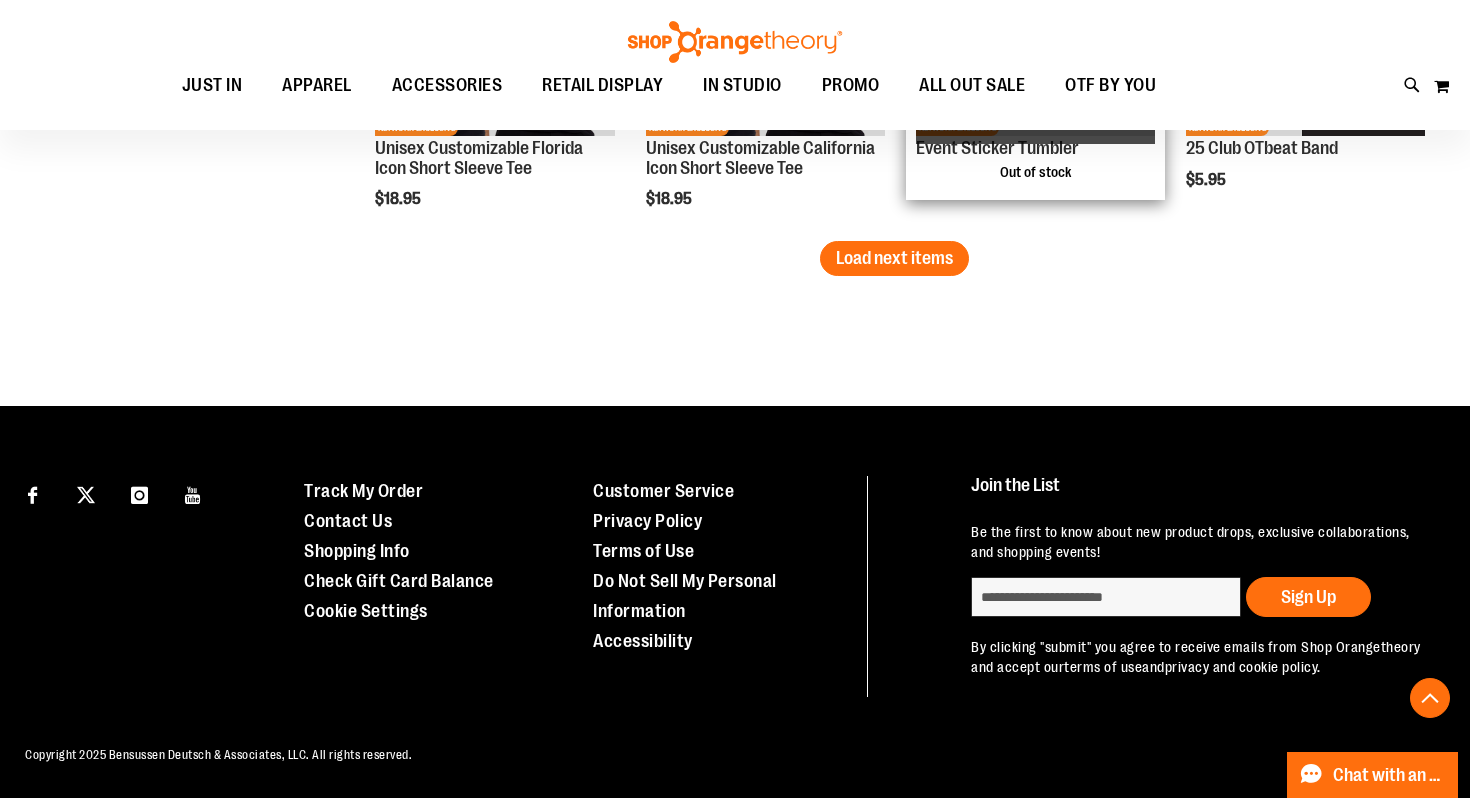 scroll, scrollTop: 8370, scrollLeft: 0, axis: vertical 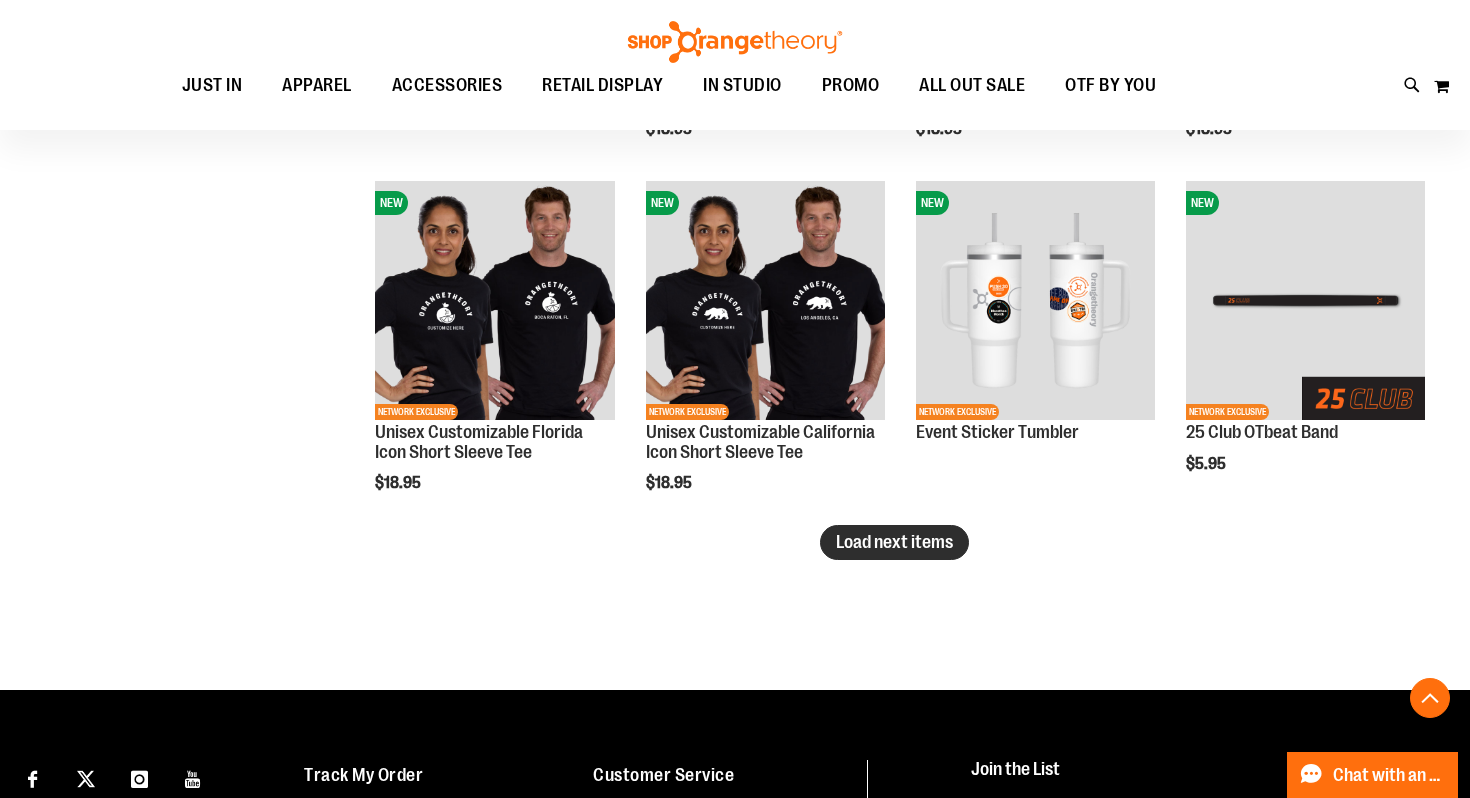 click on "Load next items" at bounding box center (894, 542) 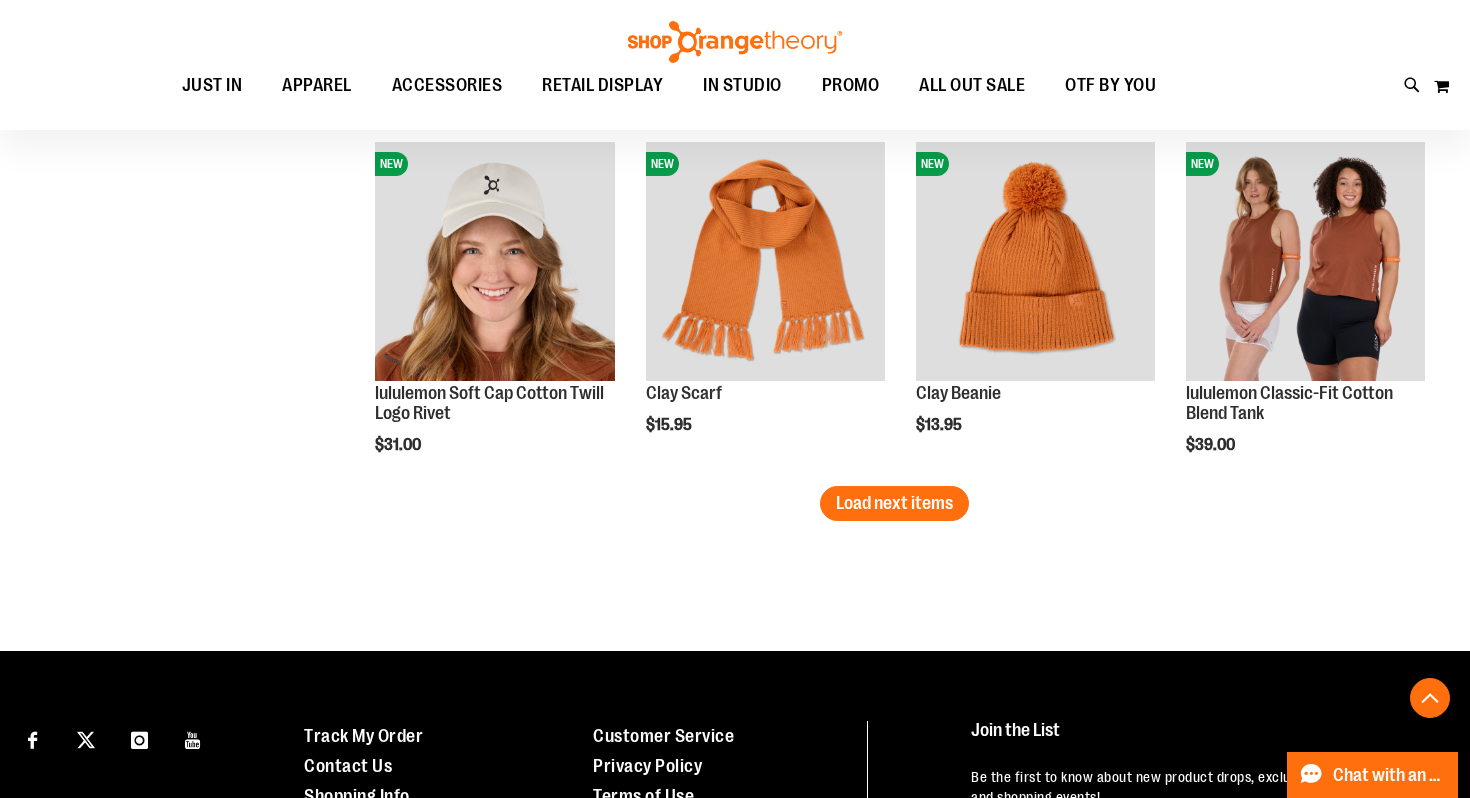 scroll, scrollTop: 9509, scrollLeft: 0, axis: vertical 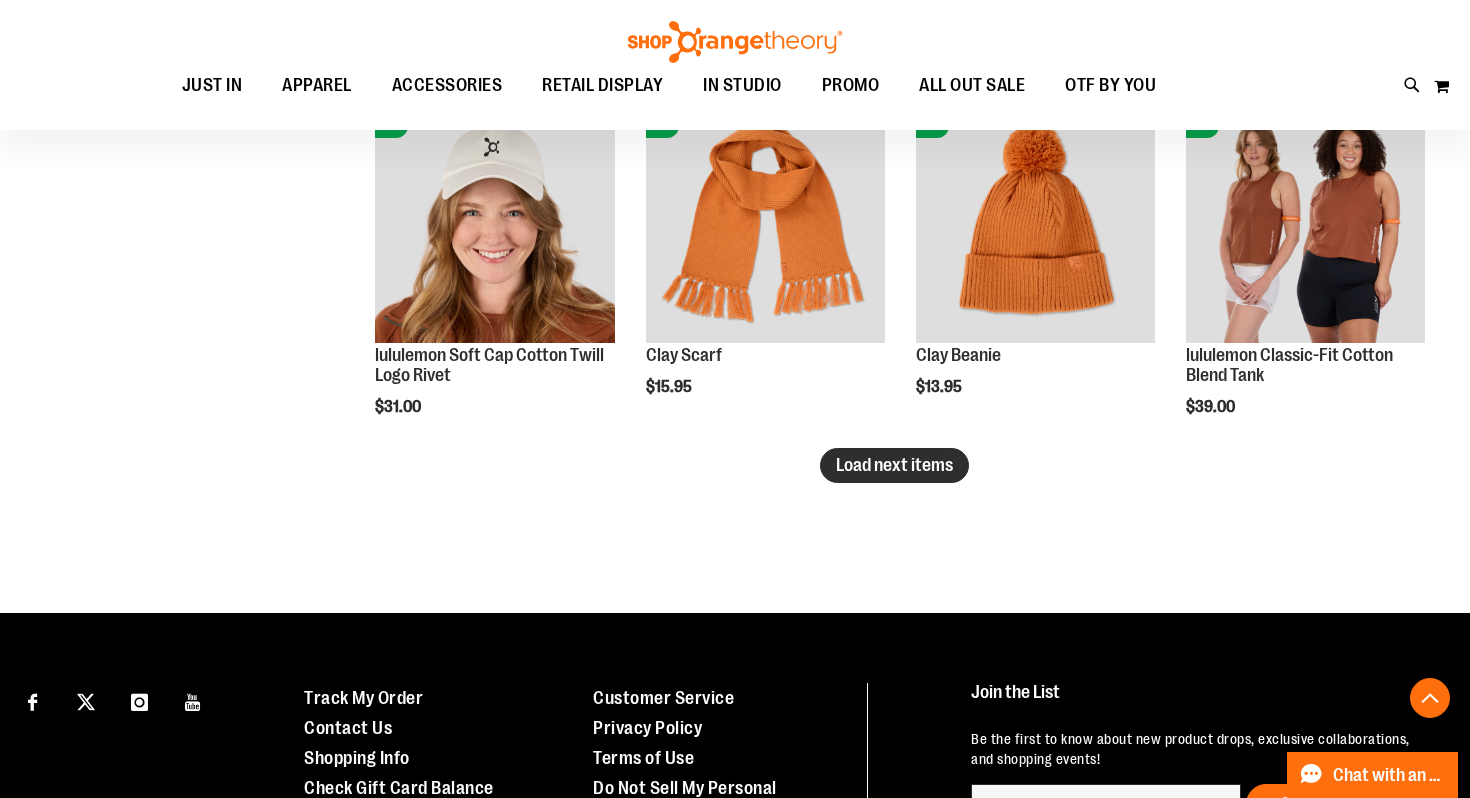 click on "Load next items" at bounding box center (894, 465) 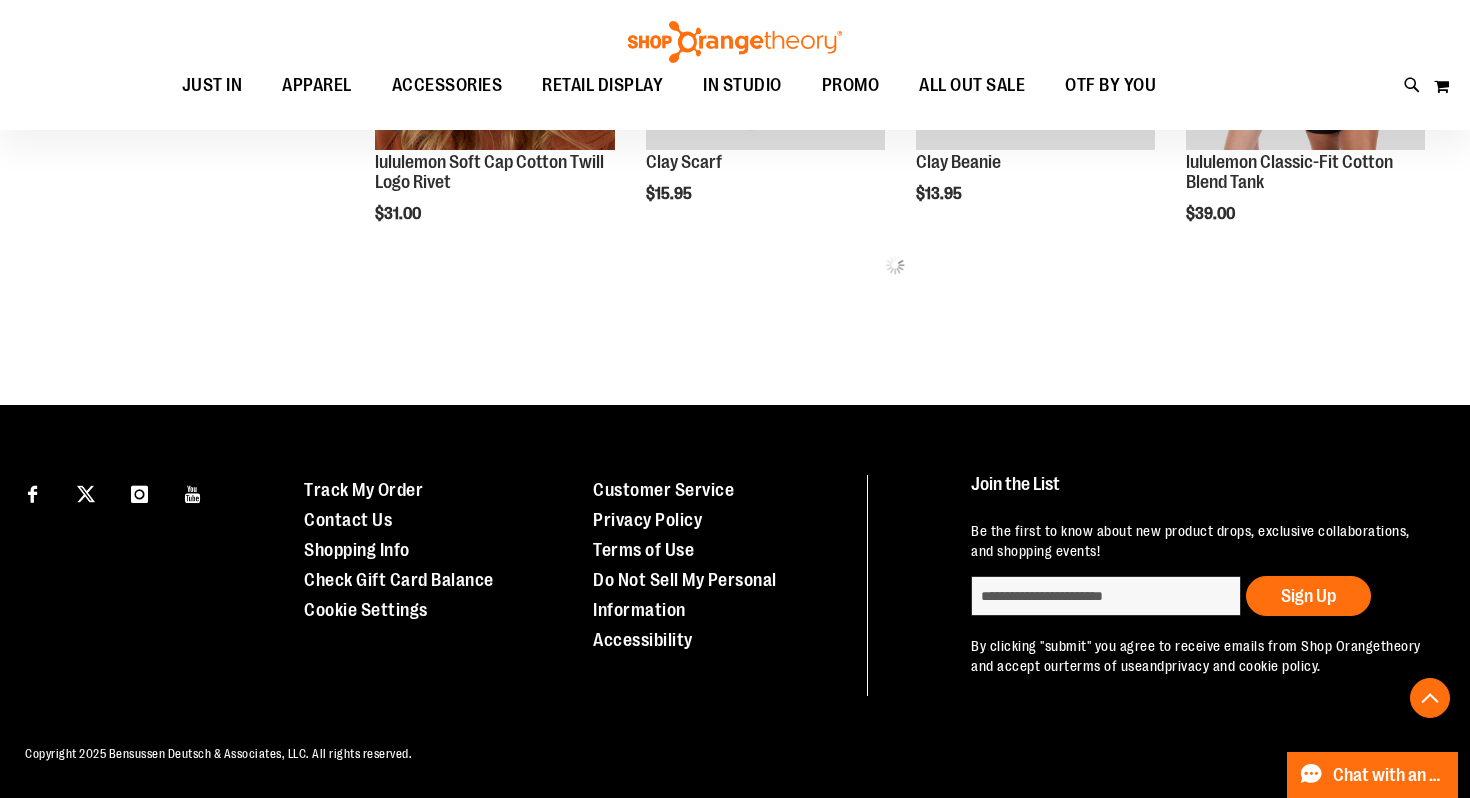 scroll, scrollTop: 9706, scrollLeft: 0, axis: vertical 